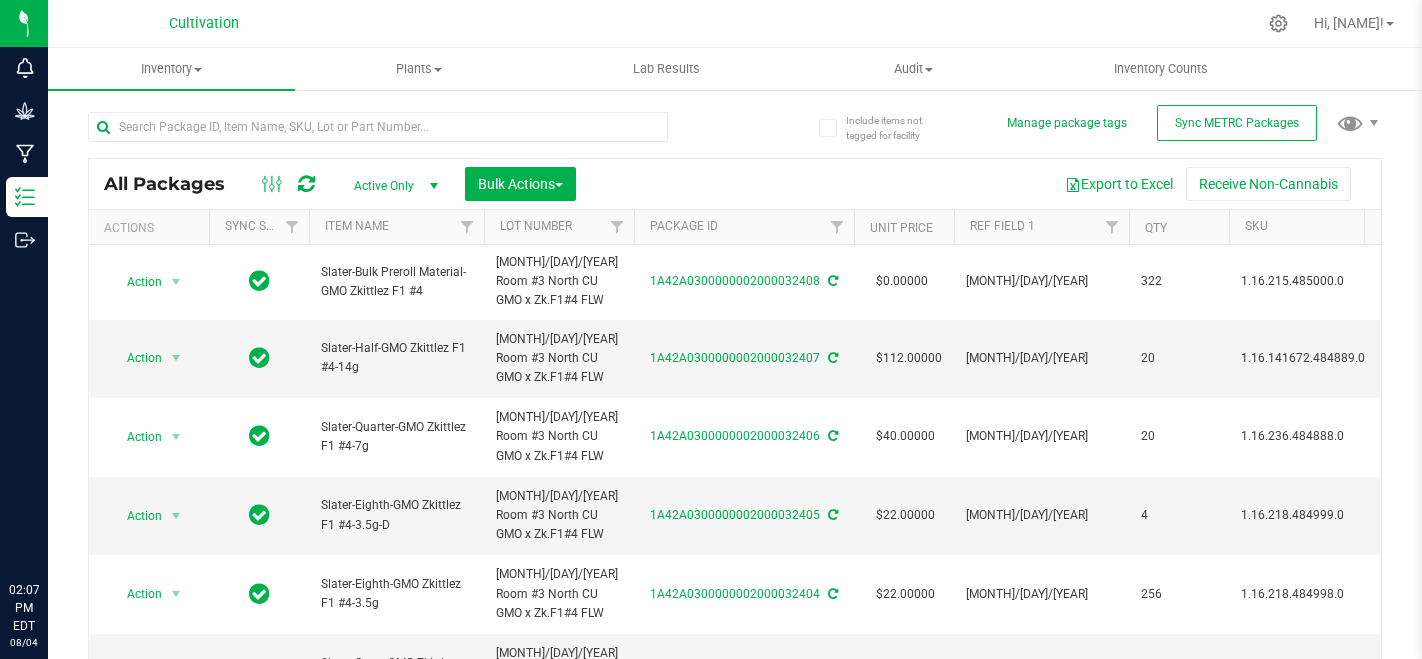 scroll, scrollTop: 0, scrollLeft: 0, axis: both 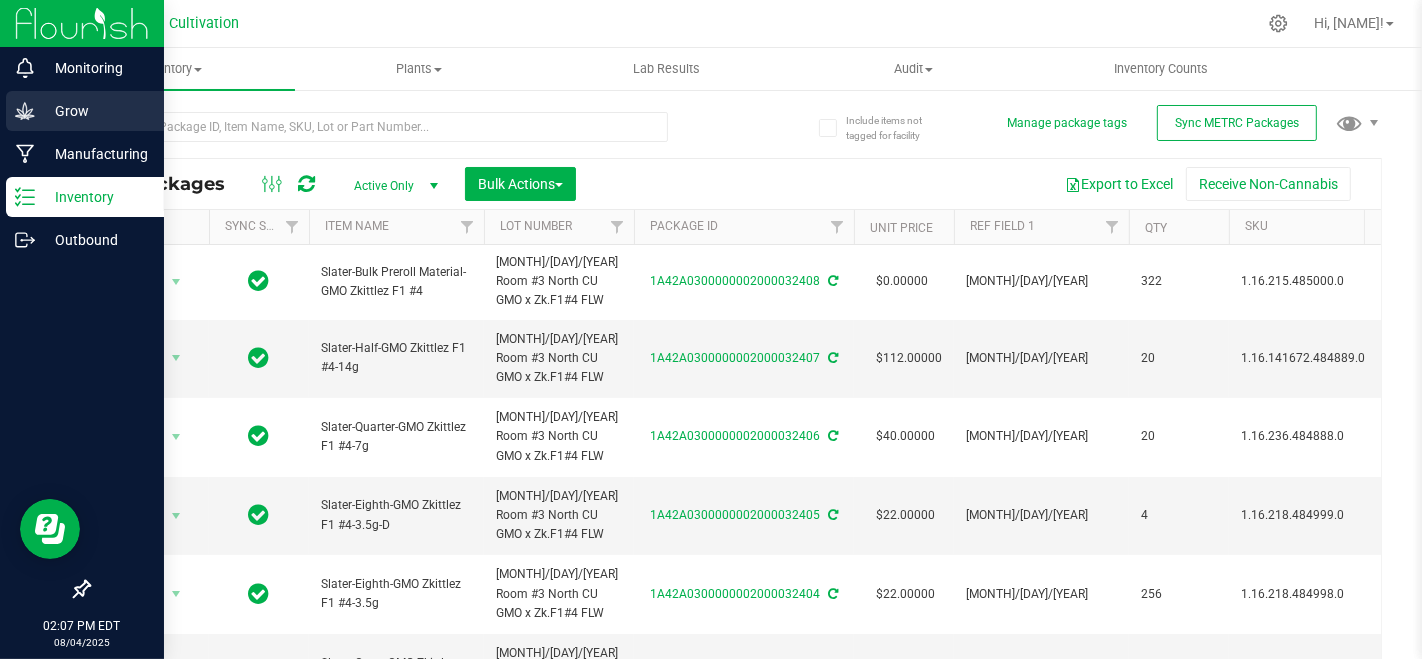 click 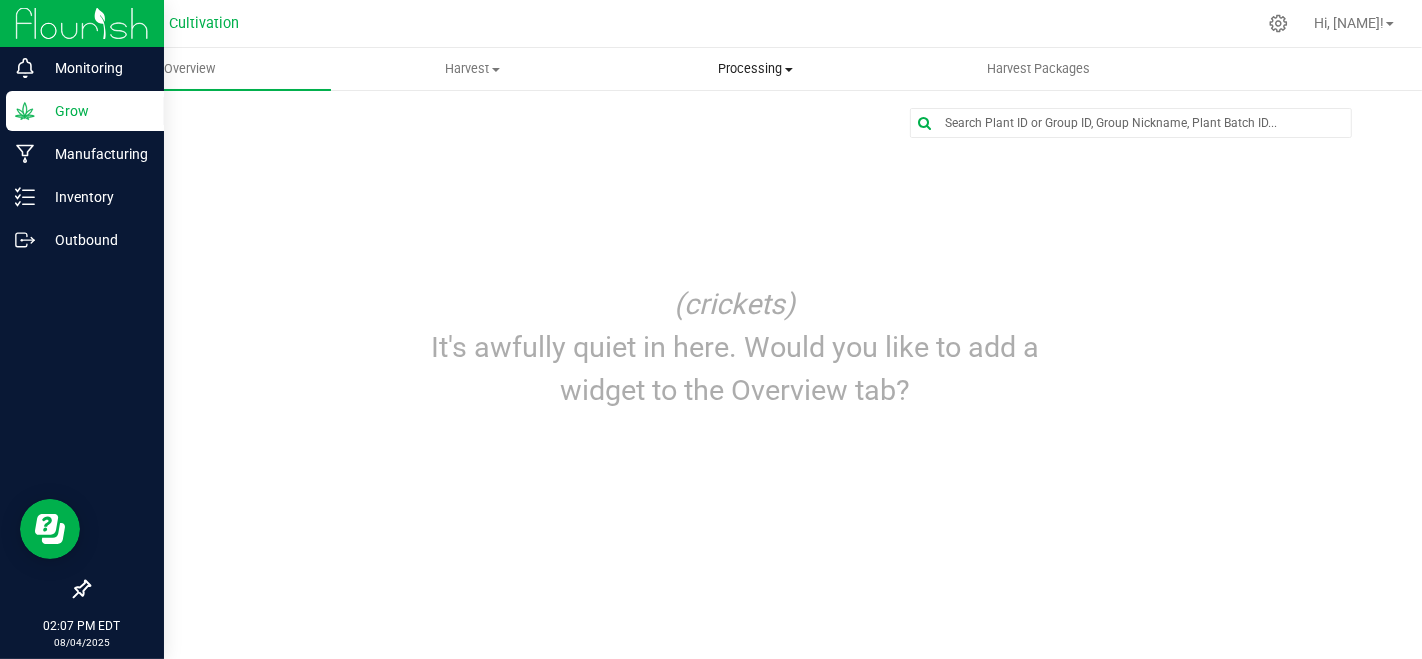 click on "Processing" at bounding box center (755, 69) 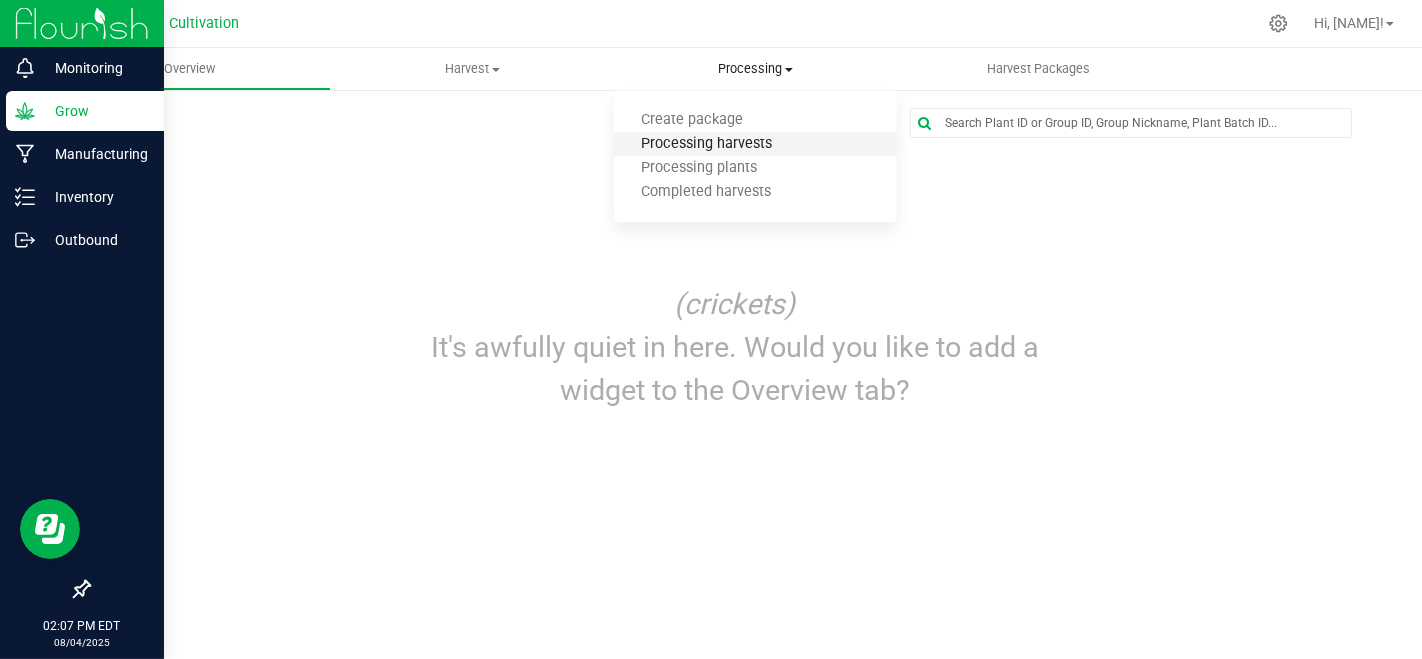 click on "Processing harvests" at bounding box center (706, 144) 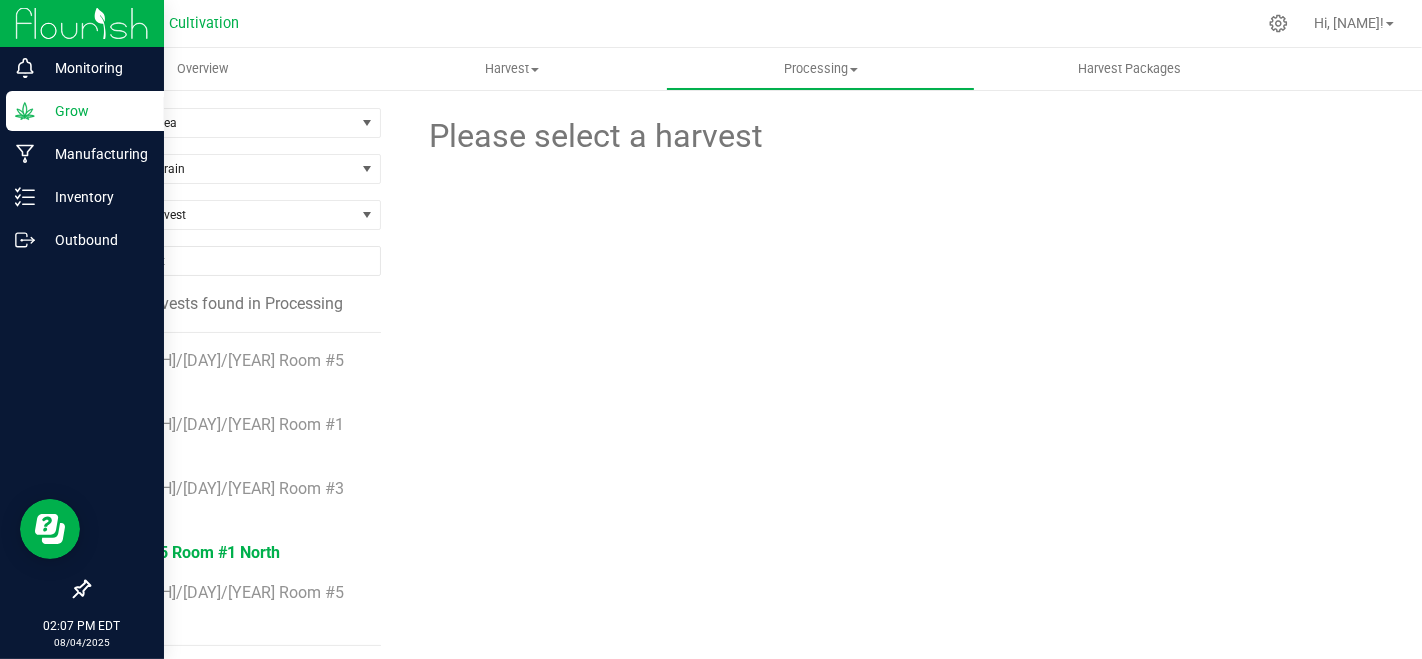 click on "6/30/25 Room #1 North" at bounding box center (195, 552) 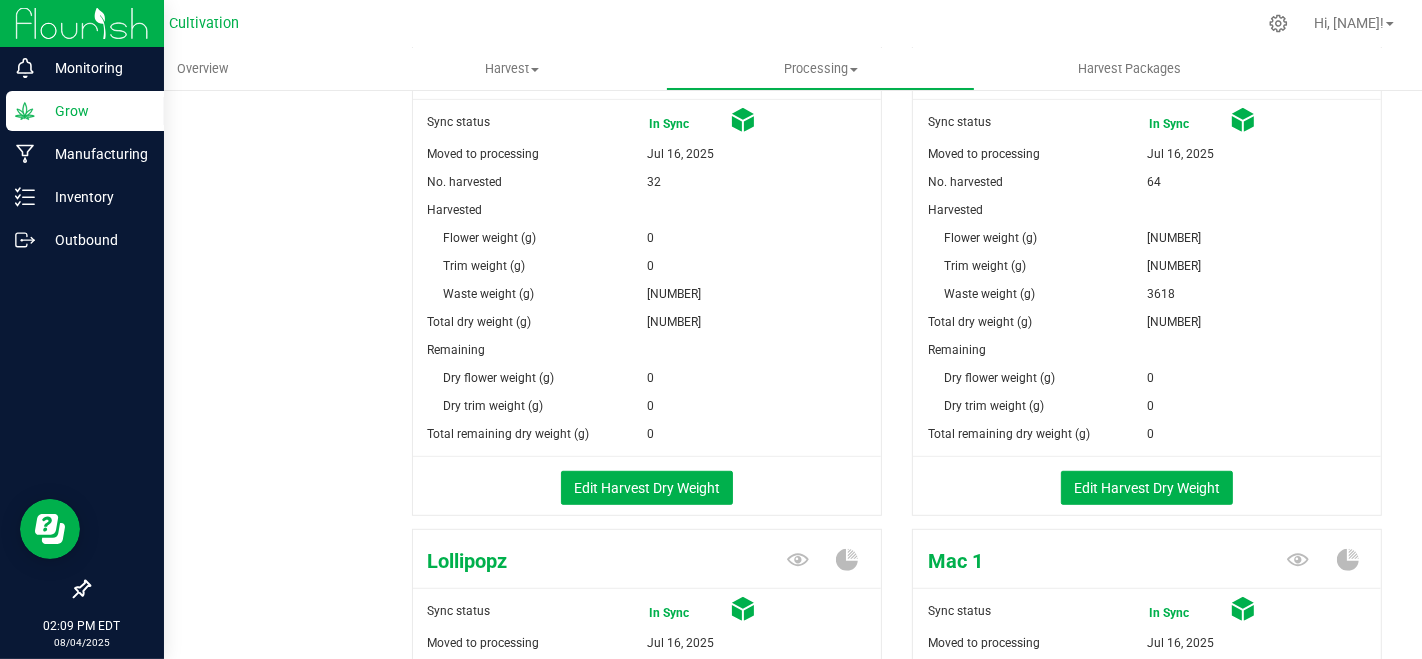 scroll, scrollTop: 888, scrollLeft: 0, axis: vertical 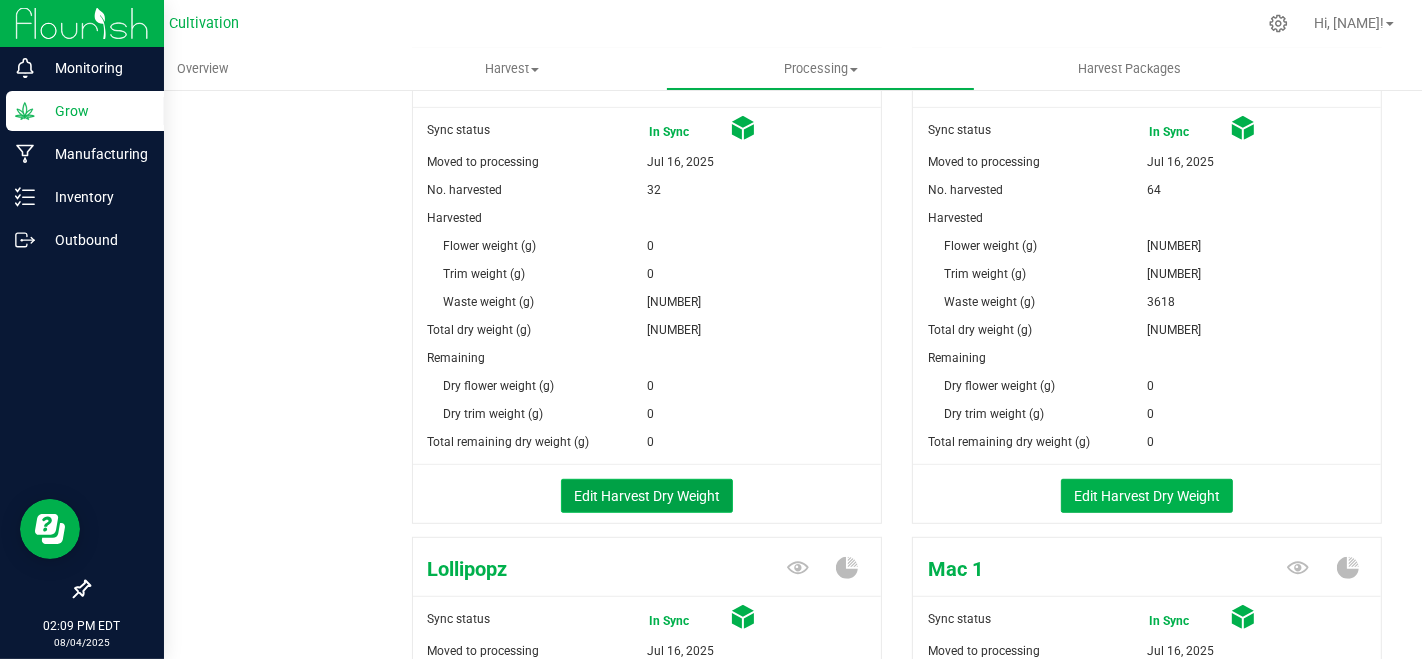 click on "Edit Harvest Dry Weight" at bounding box center [647, 496] 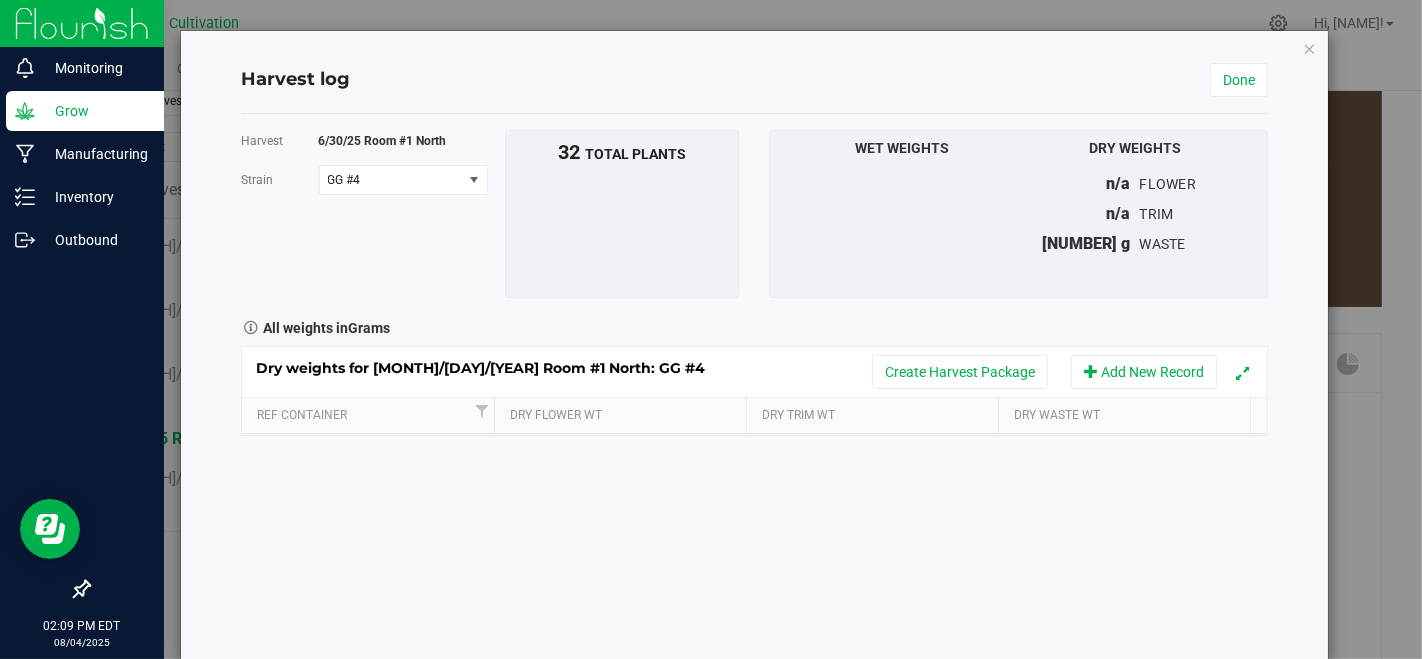 scroll, scrollTop: 888, scrollLeft: 0, axis: vertical 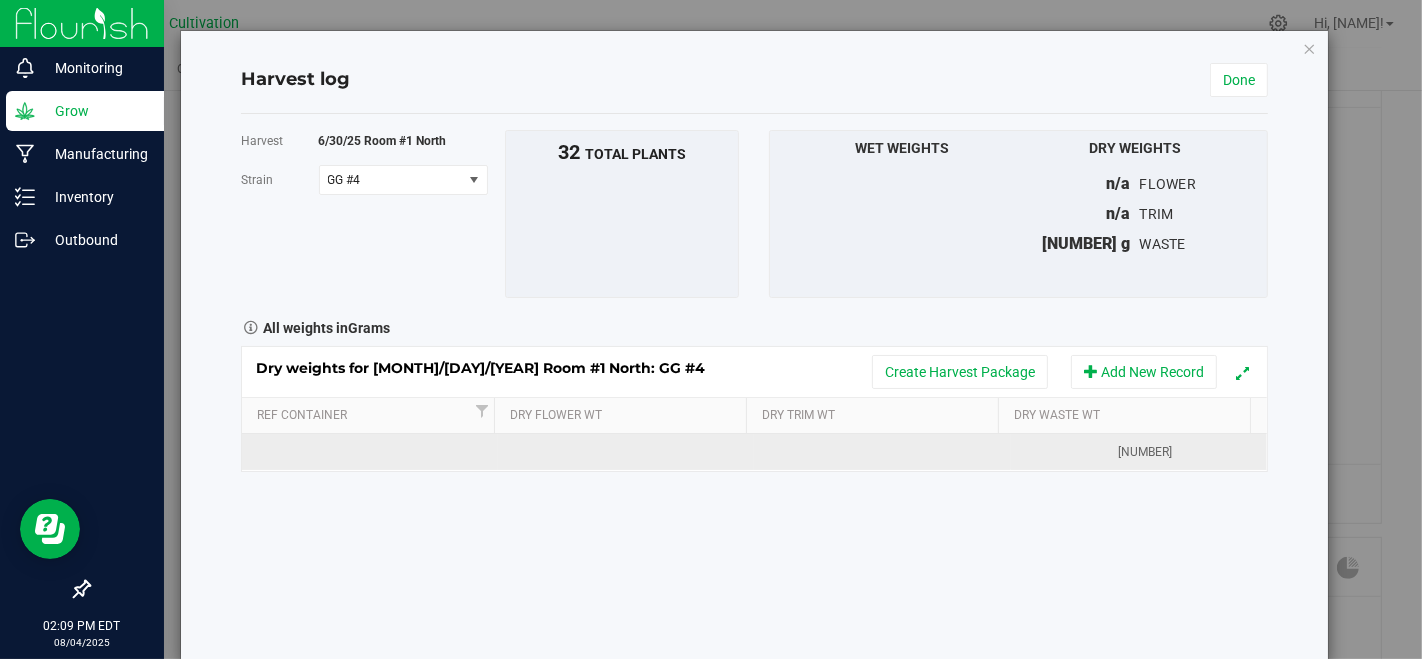 click at bounding box center (370, 452) 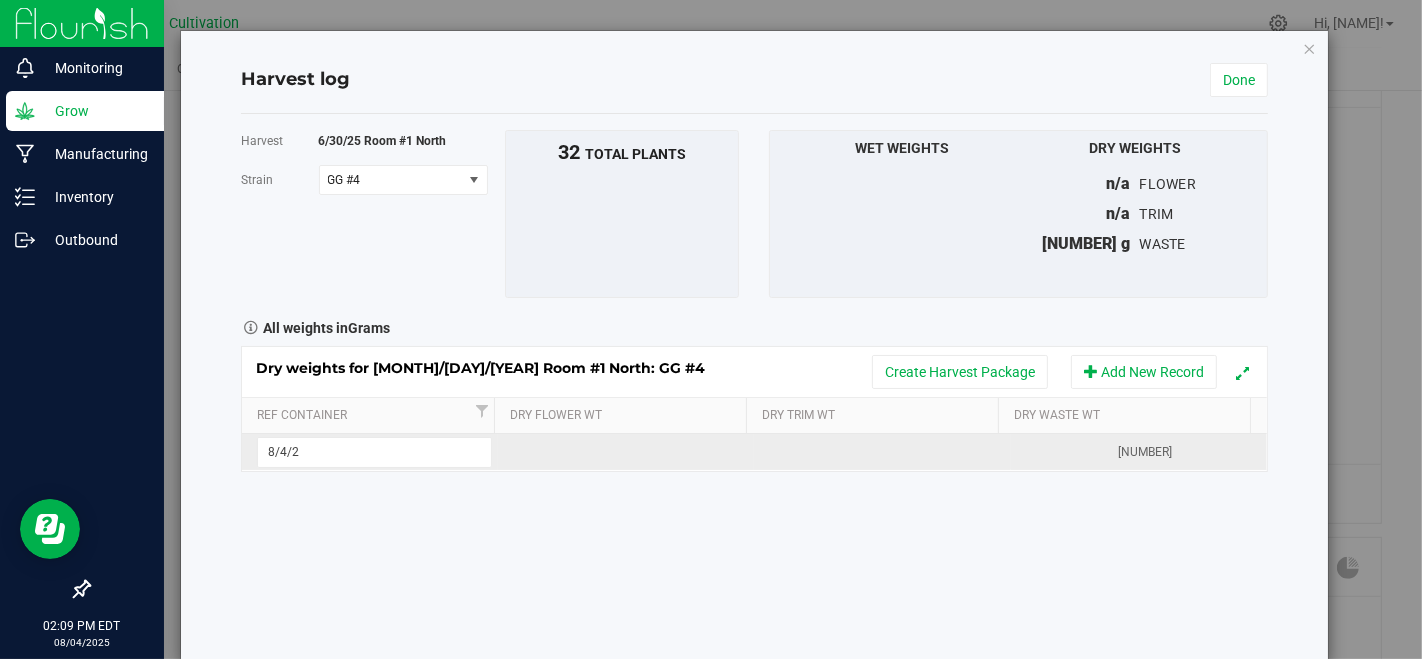 type on "[MONTH]/[DAY]/[YEAR]" 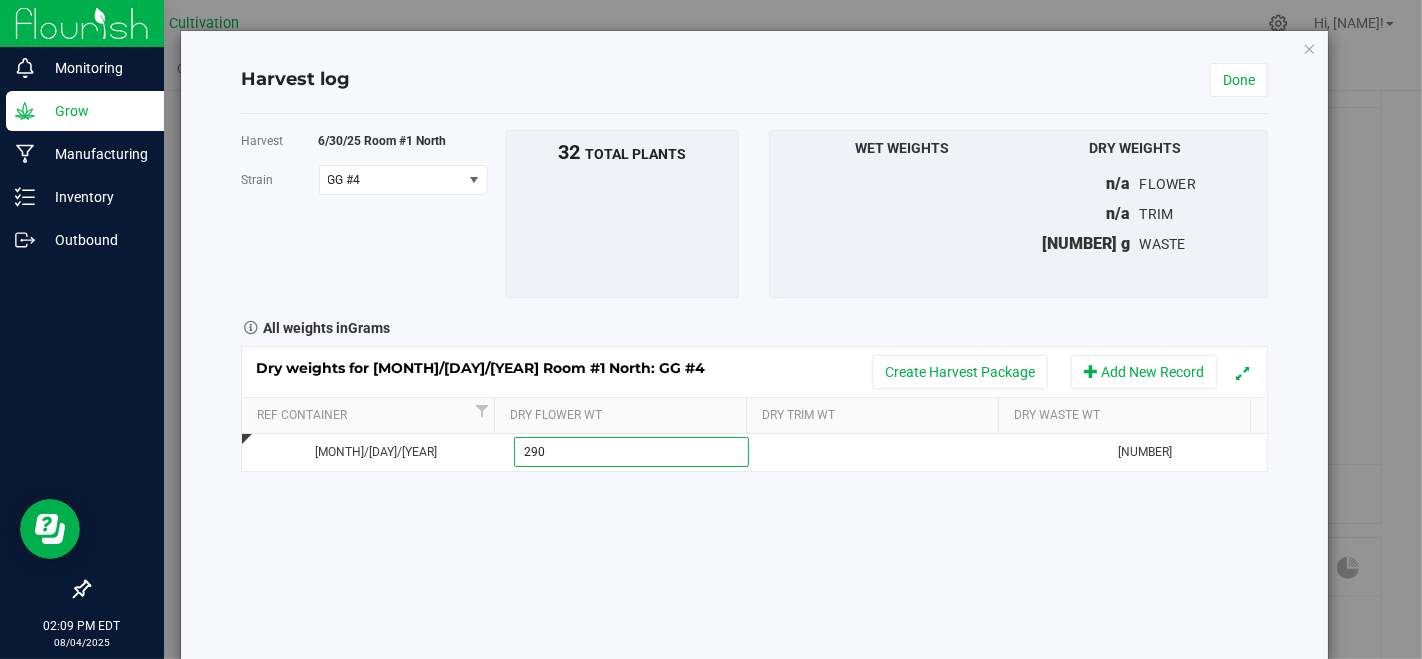 type on "[NUMBER]" 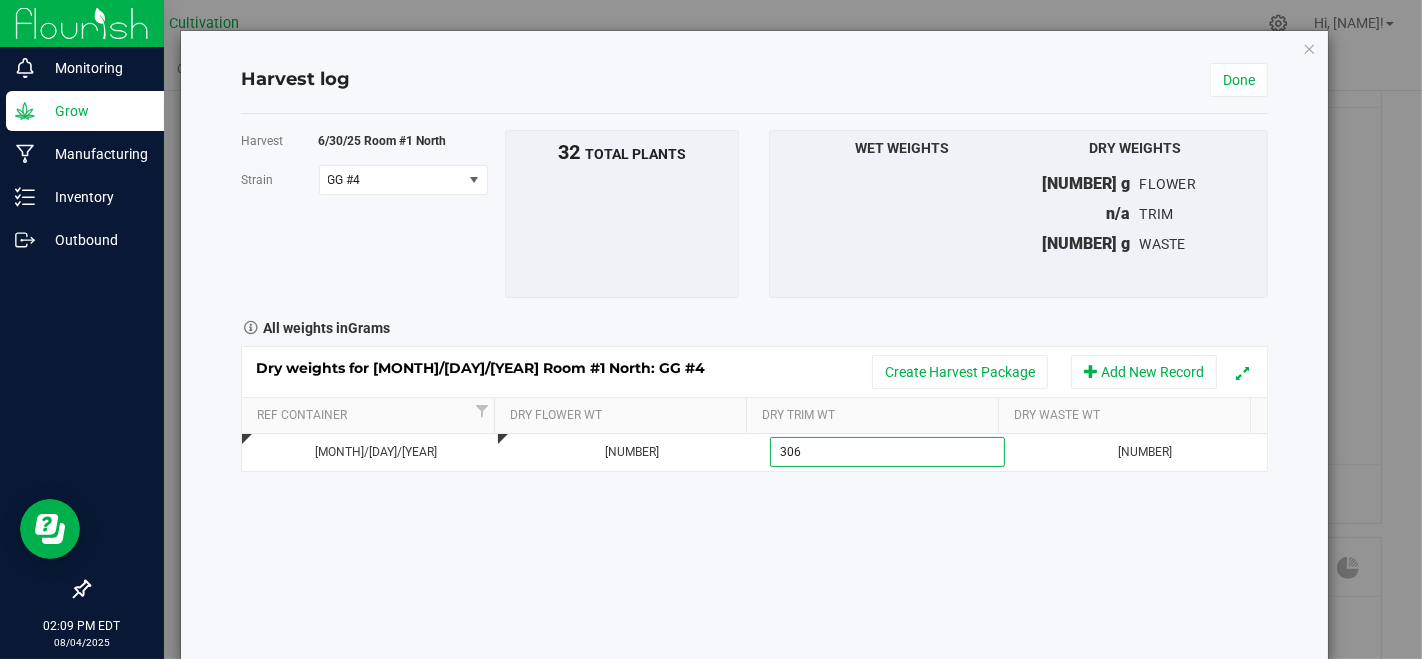 type on "3066" 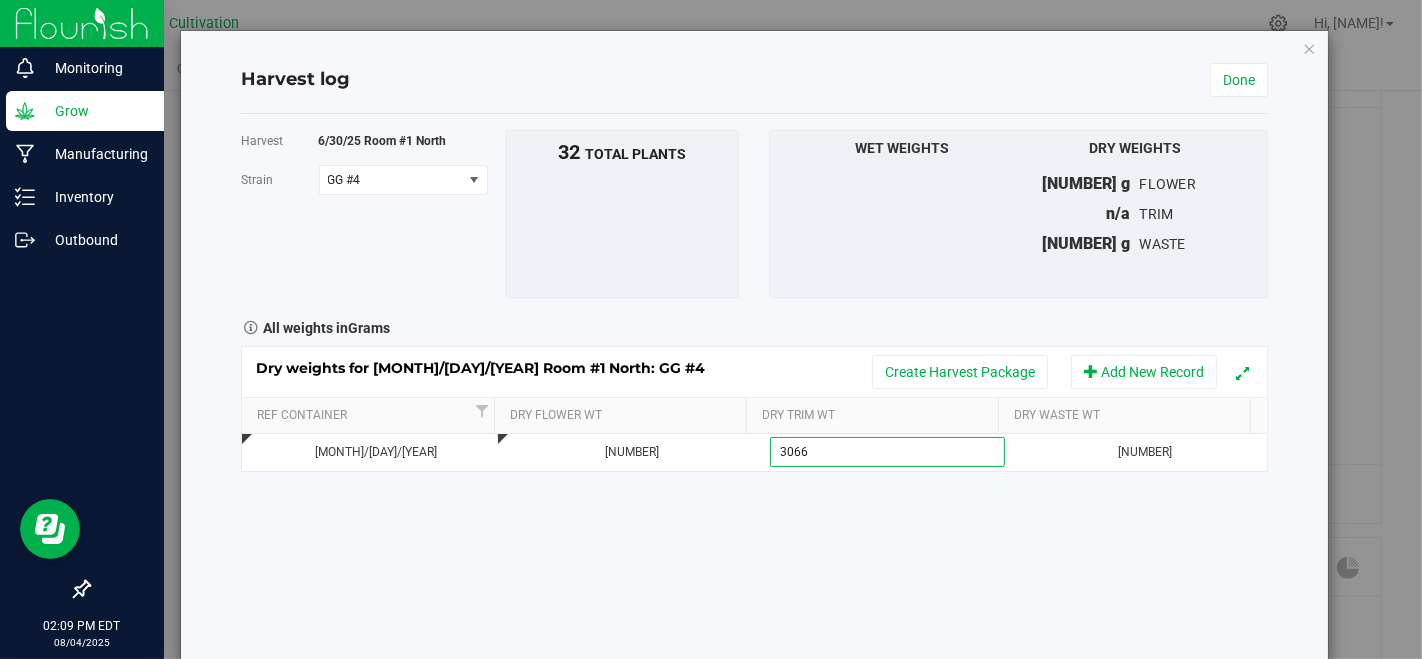 drag, startPoint x: 645, startPoint y: 592, endPoint x: 838, endPoint y: 555, distance: 196.51463 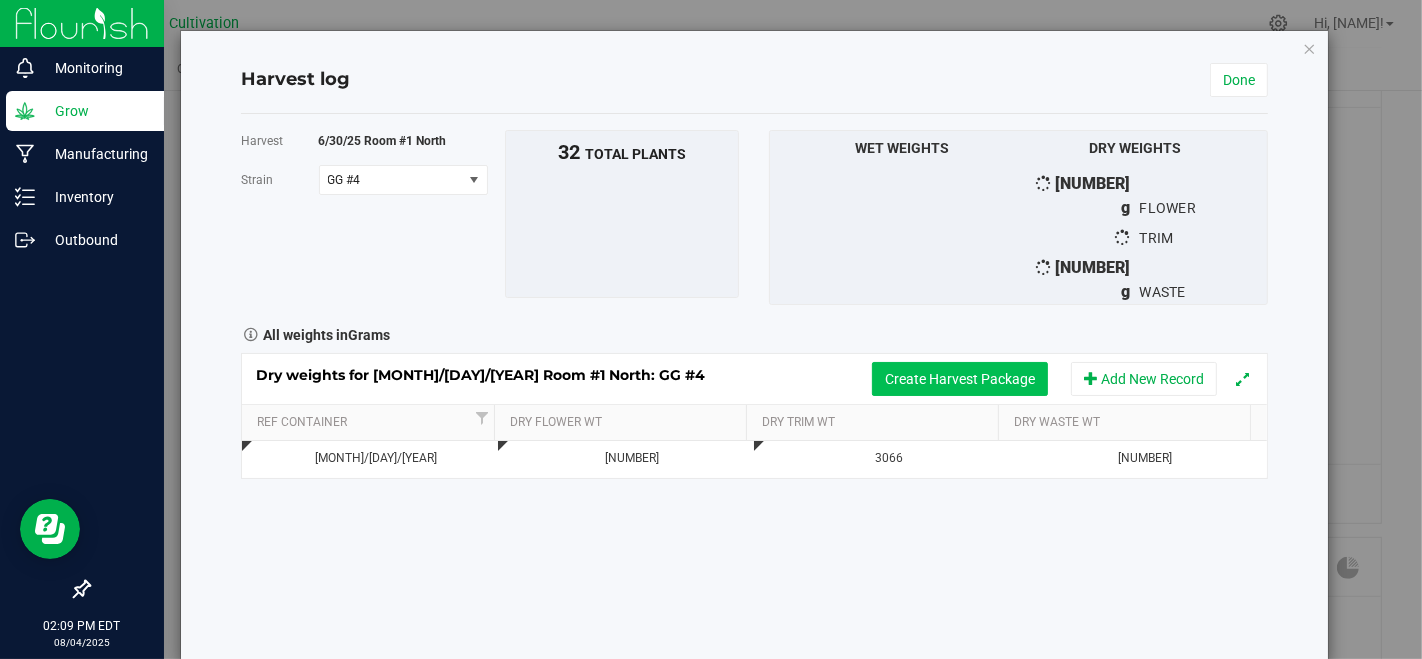 click on "Create Harvest Package" at bounding box center [960, 379] 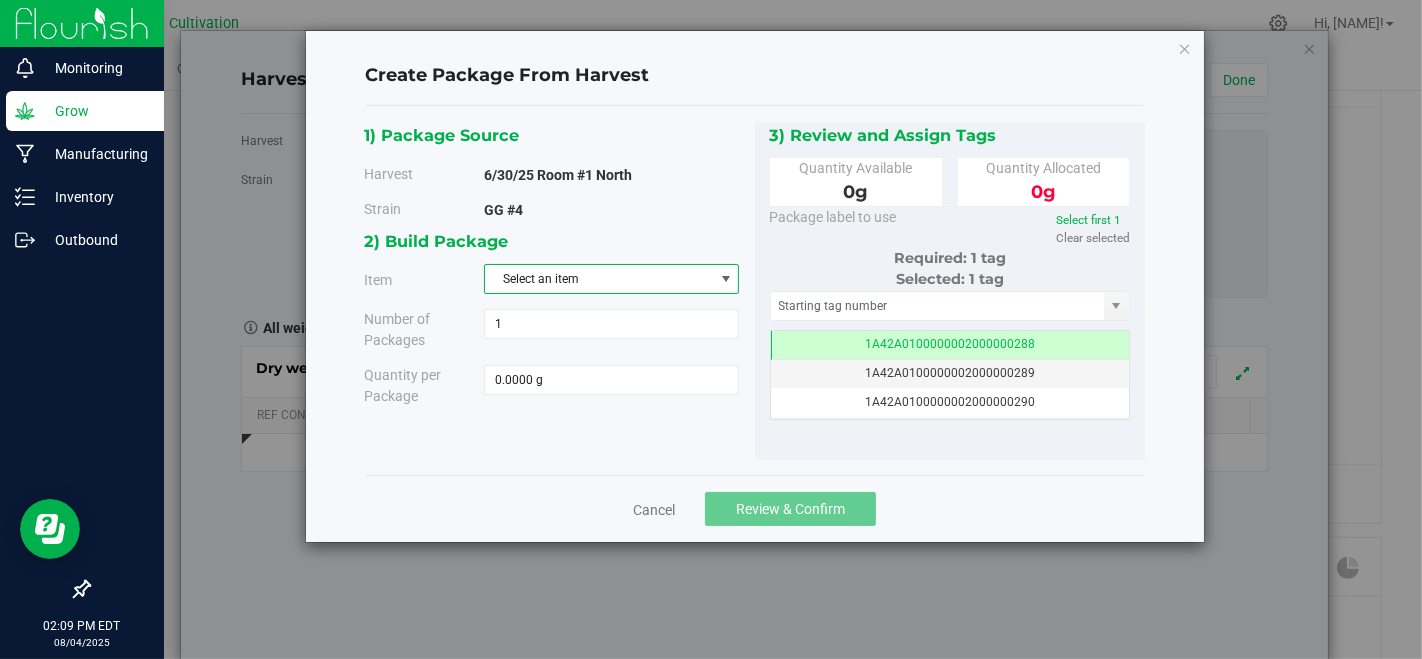 click on "Select an item" at bounding box center [599, 279] 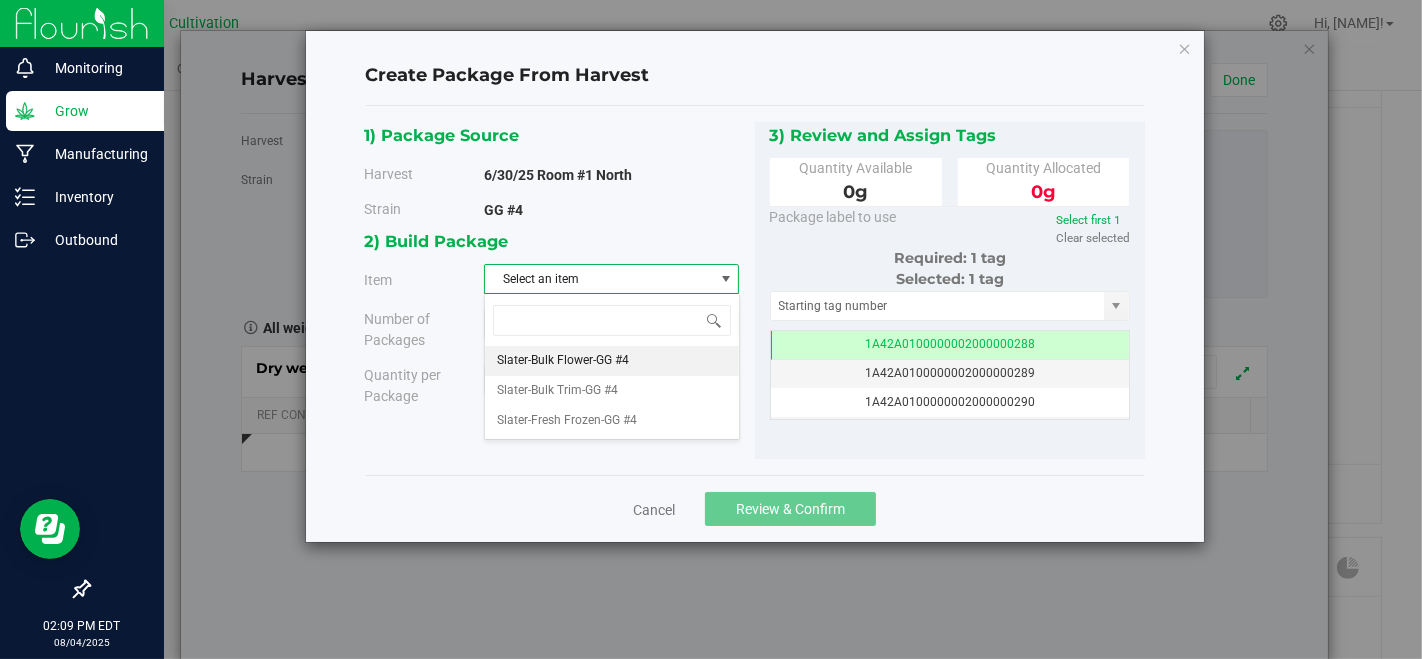 click on "Slater-Bulk Flower-GG #4" at bounding box center (611, 361) 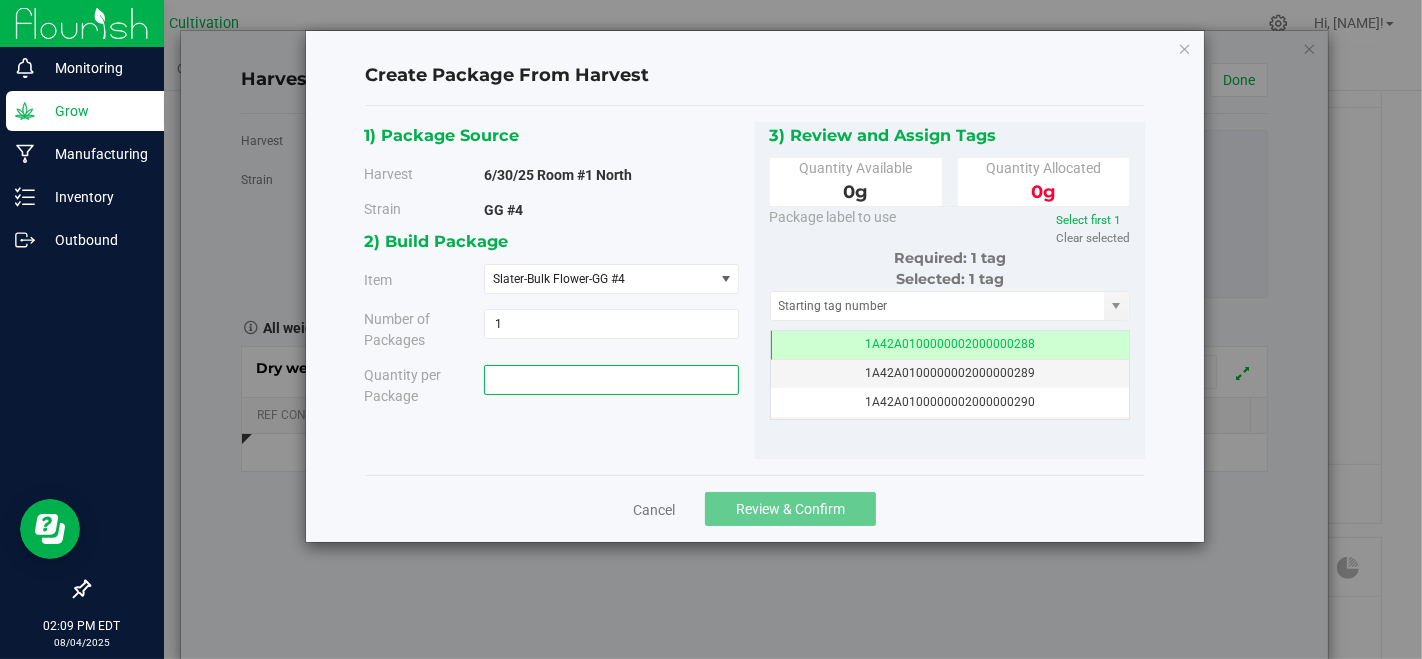 click at bounding box center (611, 380) 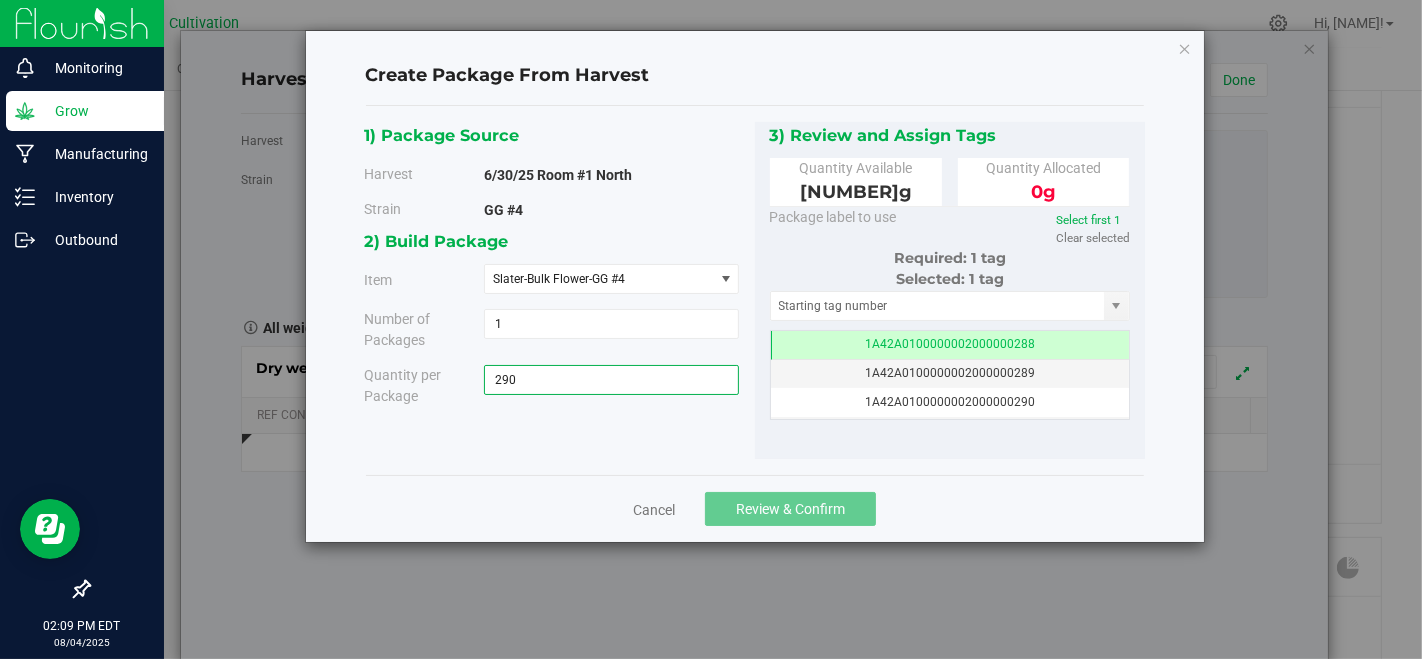 type on "[NUMBER]" 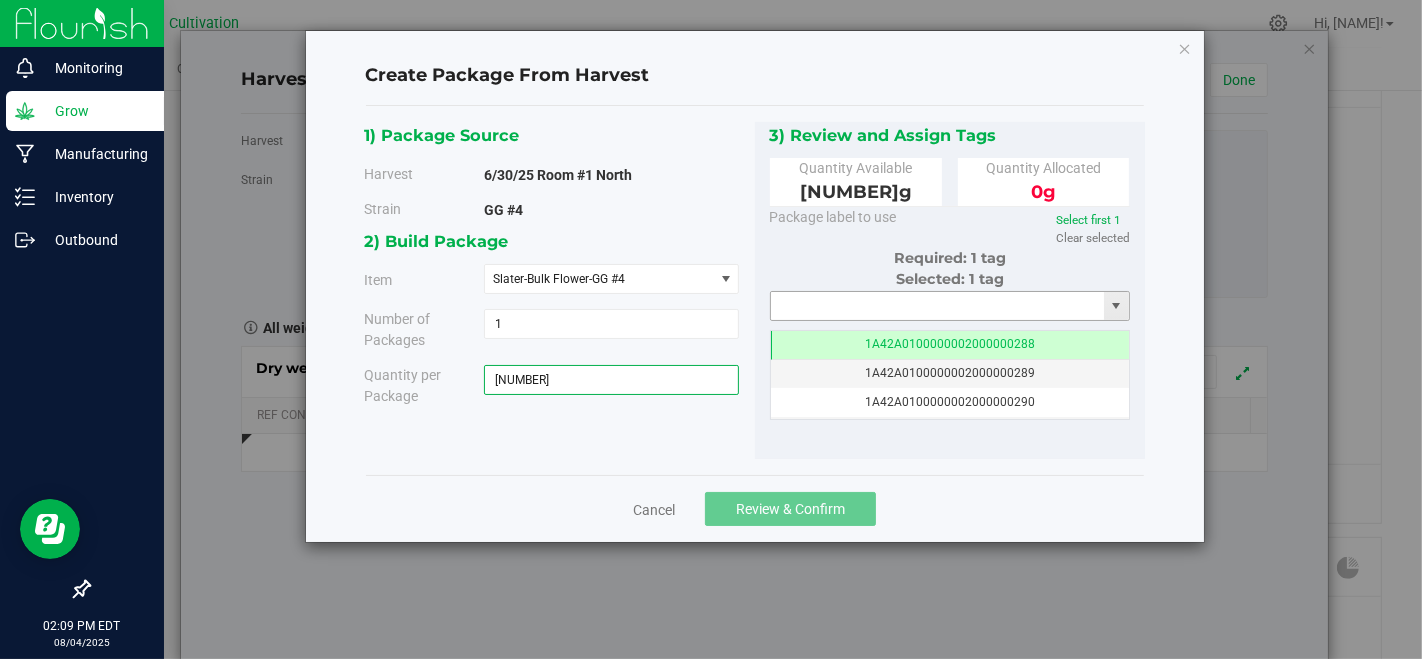 type on "[NUMBER] g" 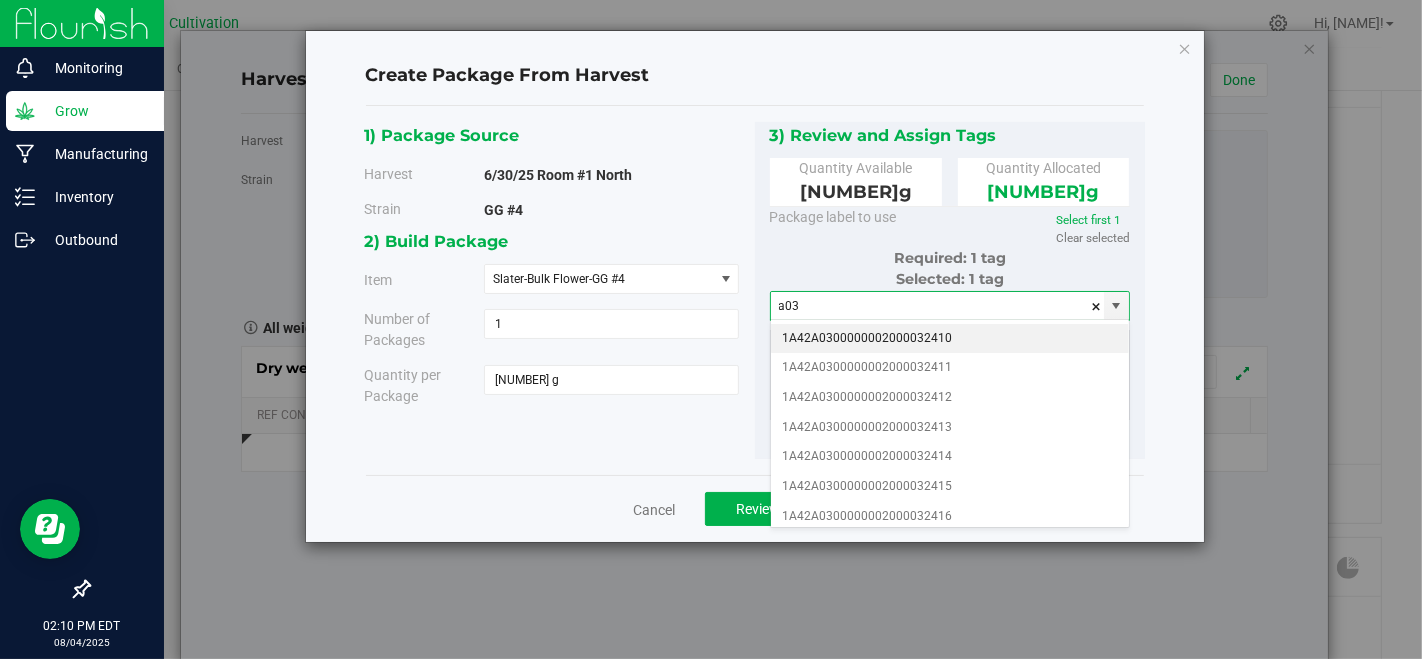 click on "1A42A0300000002000032410" at bounding box center [950, 339] 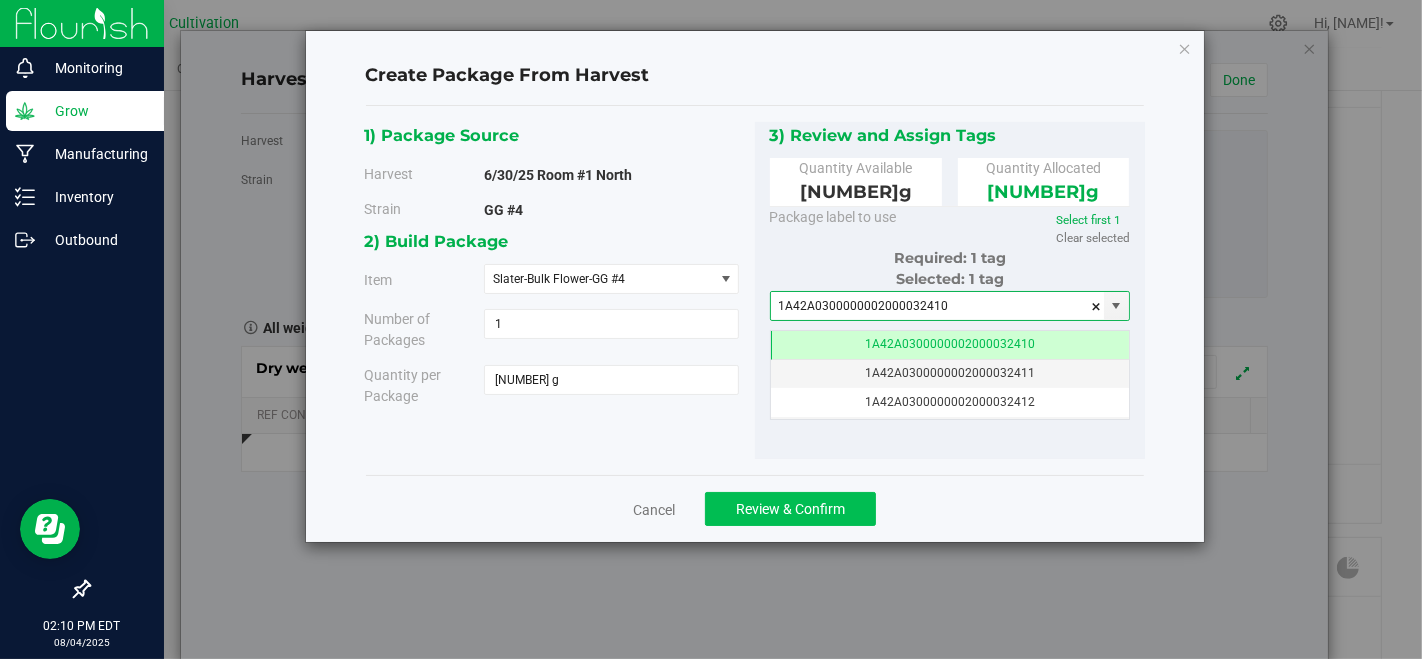 type on "1A42A0300000002000032410" 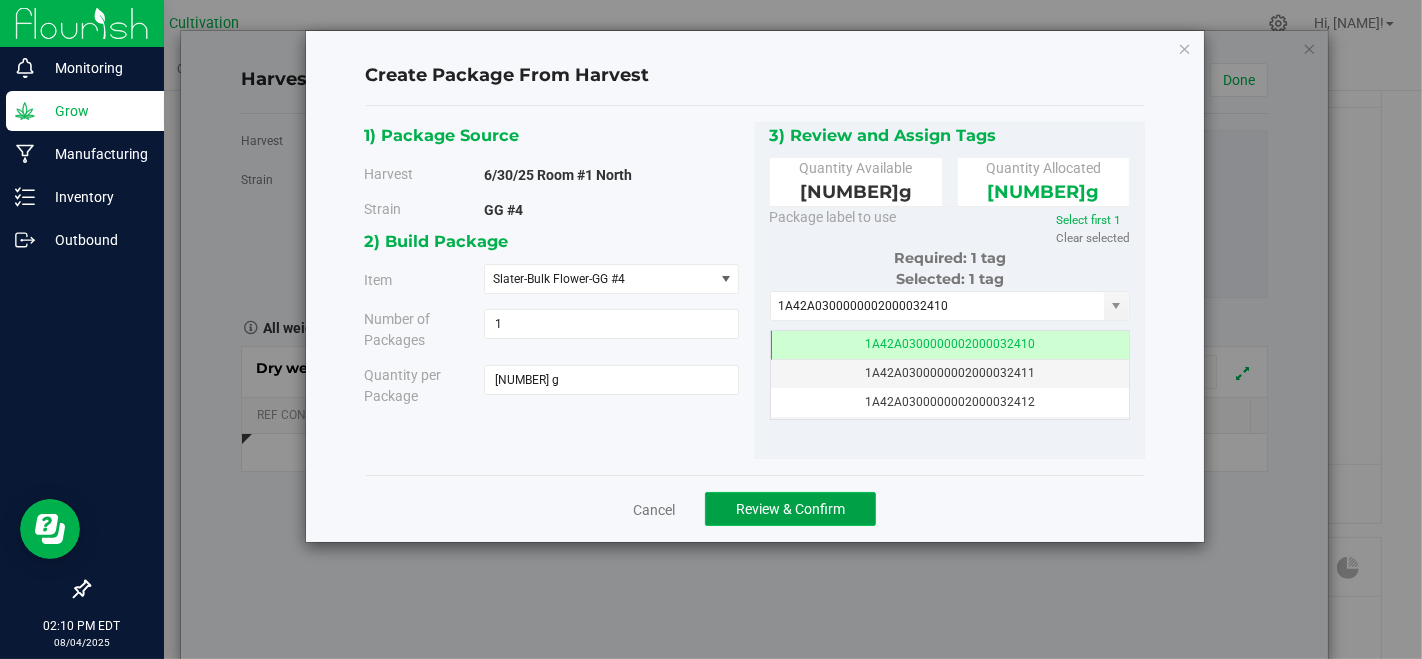 click on "Review & Confirm" 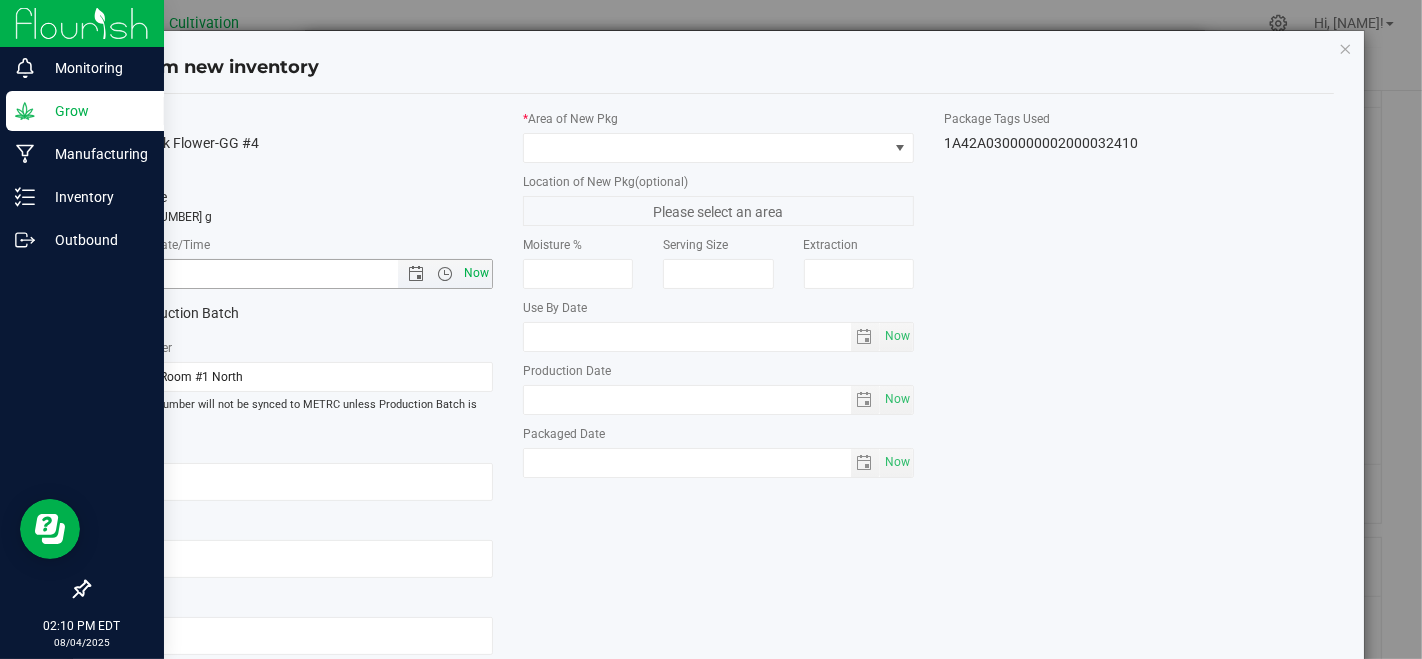 click on "Now" at bounding box center (477, 273) 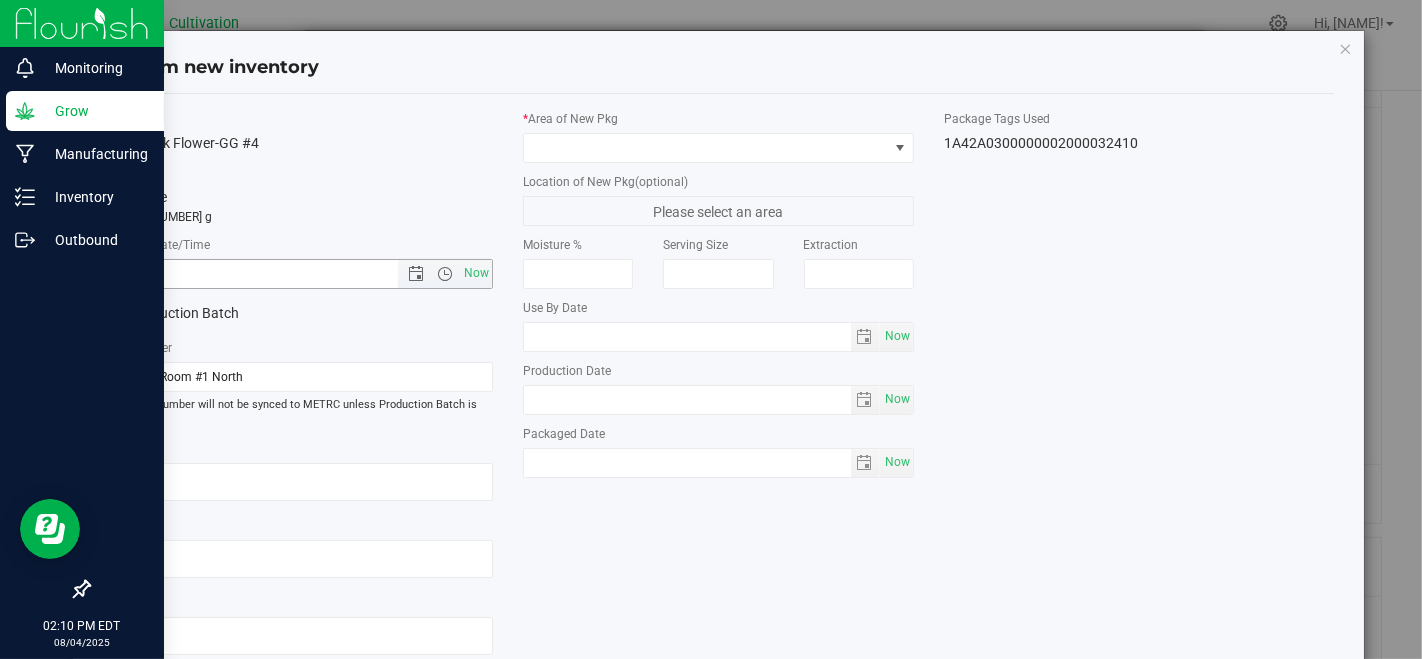 type on "[MONTH]/[DAY]/[YEAR] [TIME] [AM/PM]" 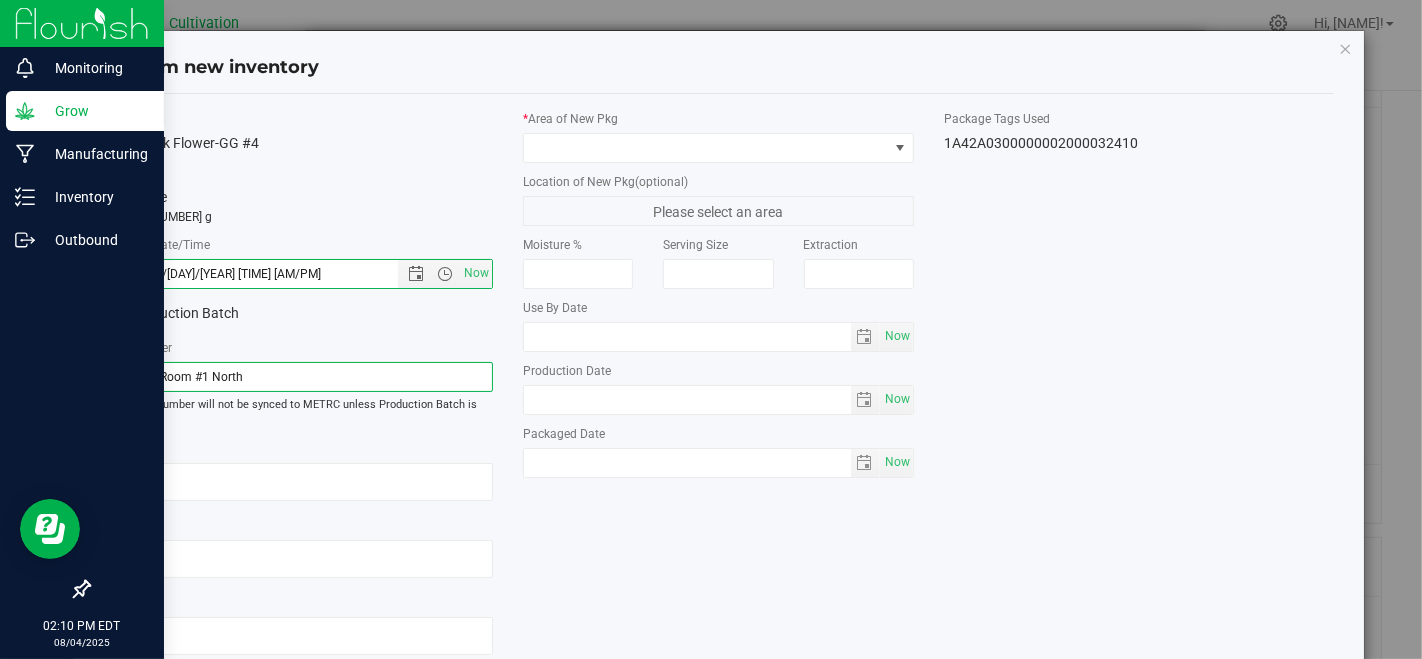 click on "6/30/25 Room #1 North" at bounding box center [298, 377] 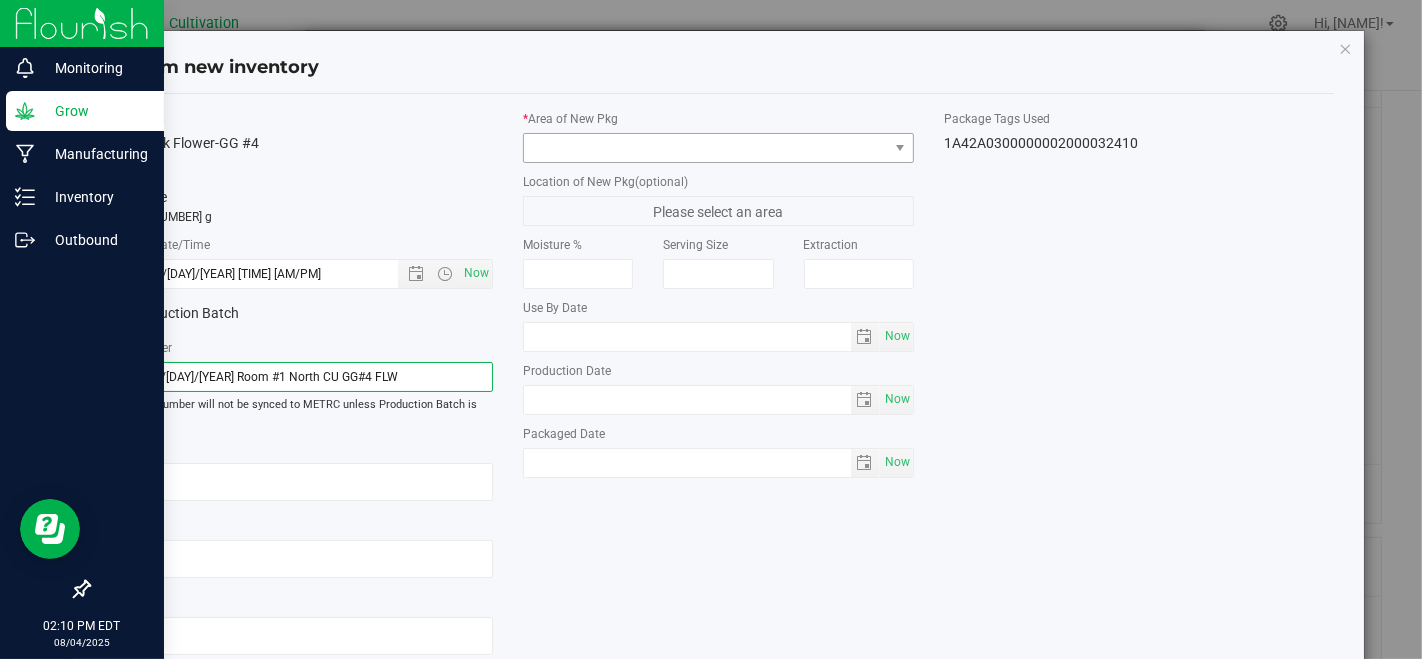 type on "[MONTH]/[DAY]/[YEAR] Room #1 North CU GG#4 FLW" 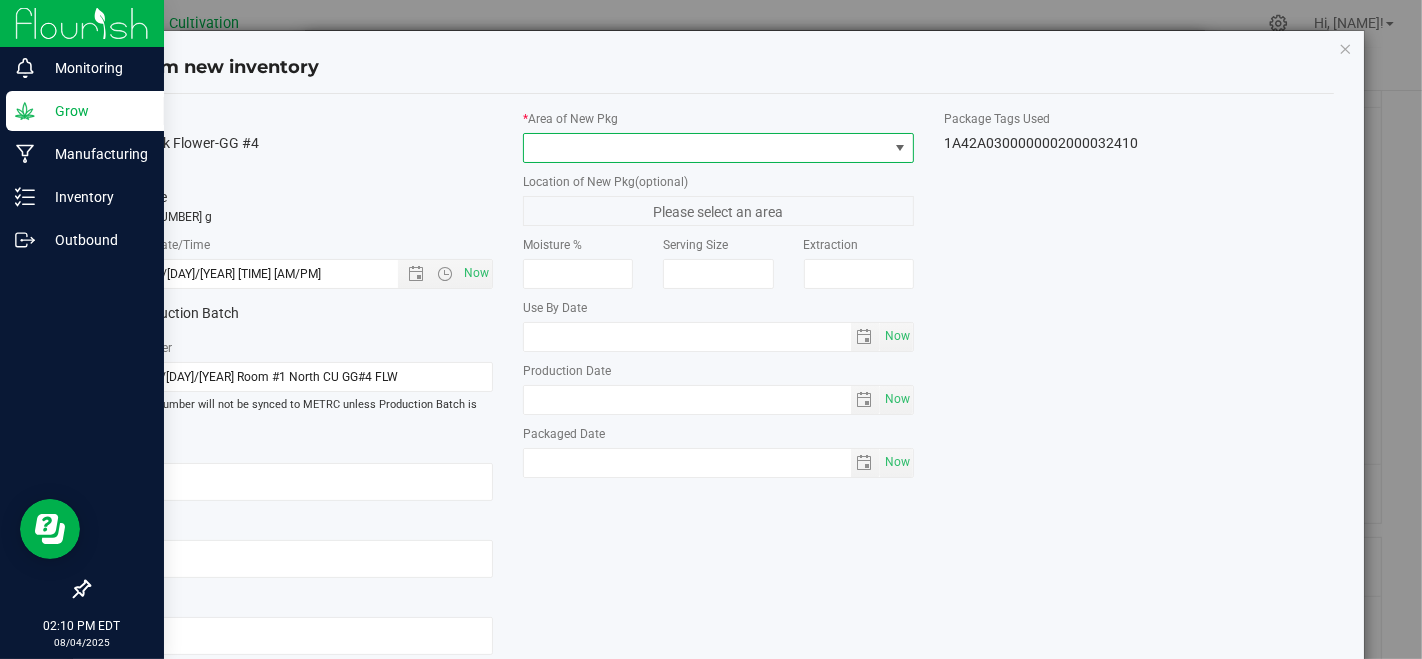 click at bounding box center (705, 148) 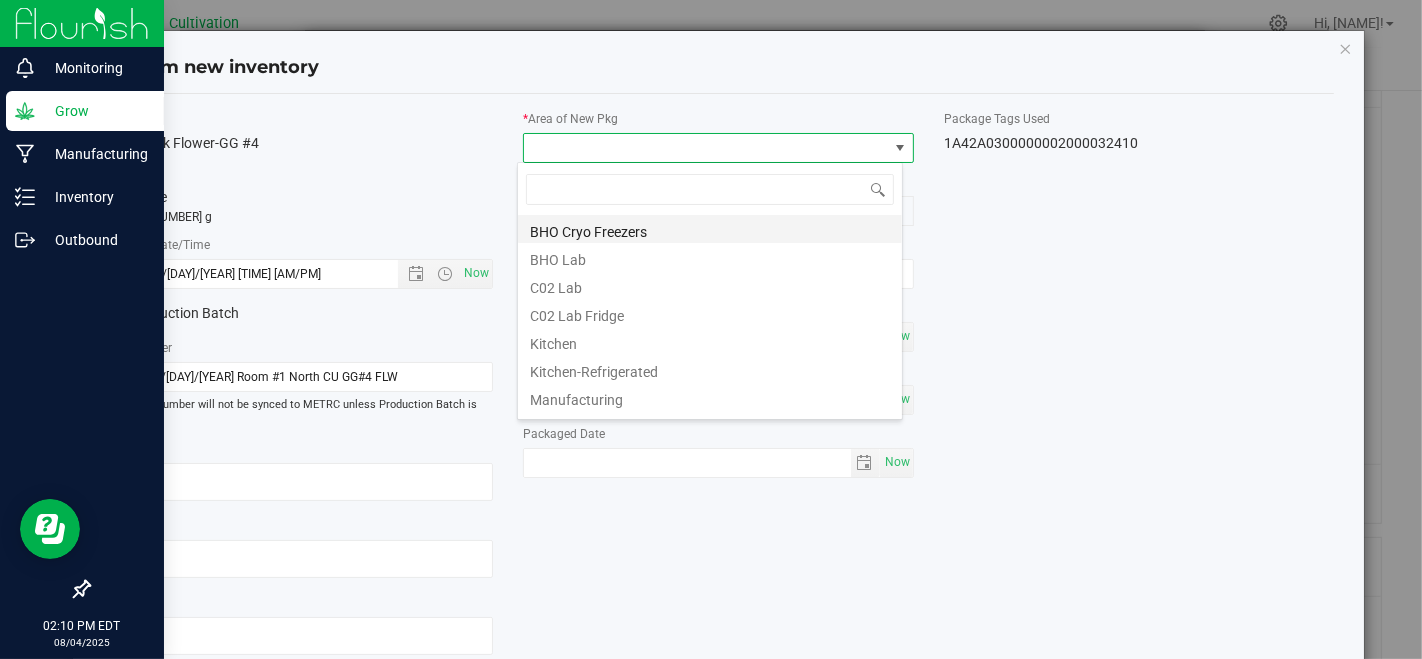 scroll, scrollTop: 99970, scrollLeft: 99614, axis: both 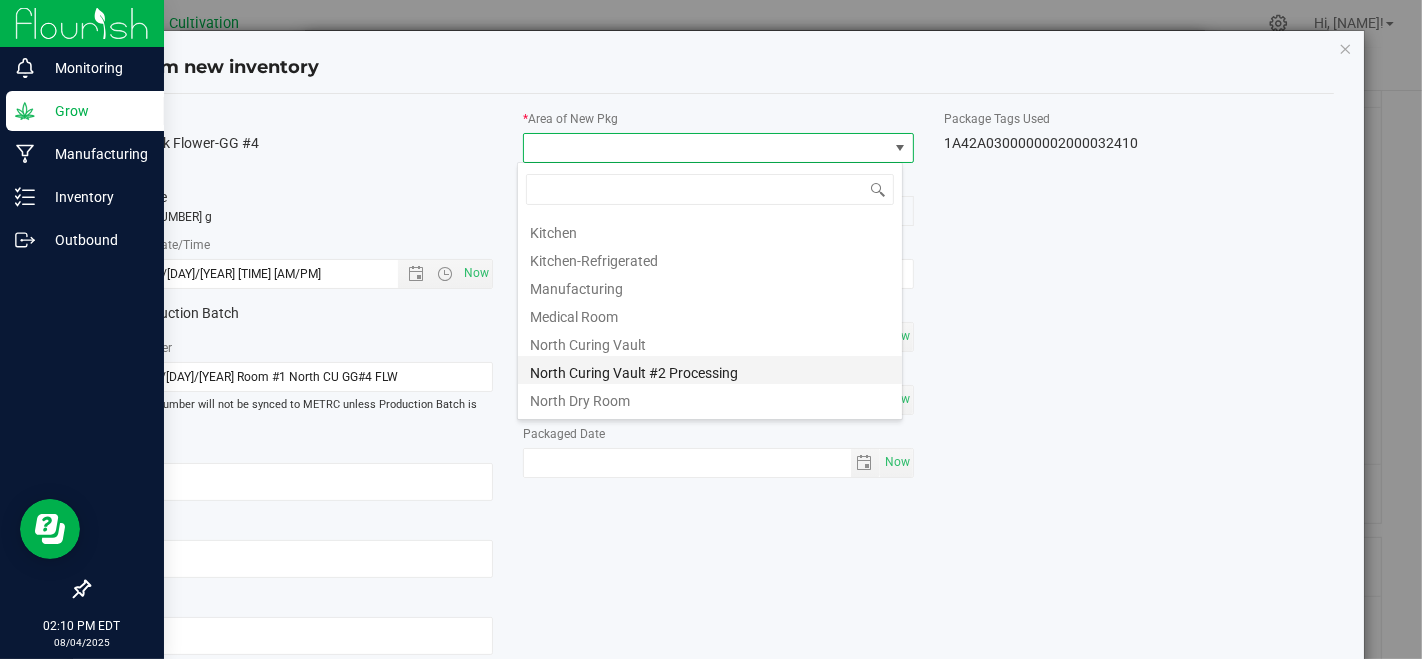 click on "North Curing Vault #2 Processing" at bounding box center (710, 370) 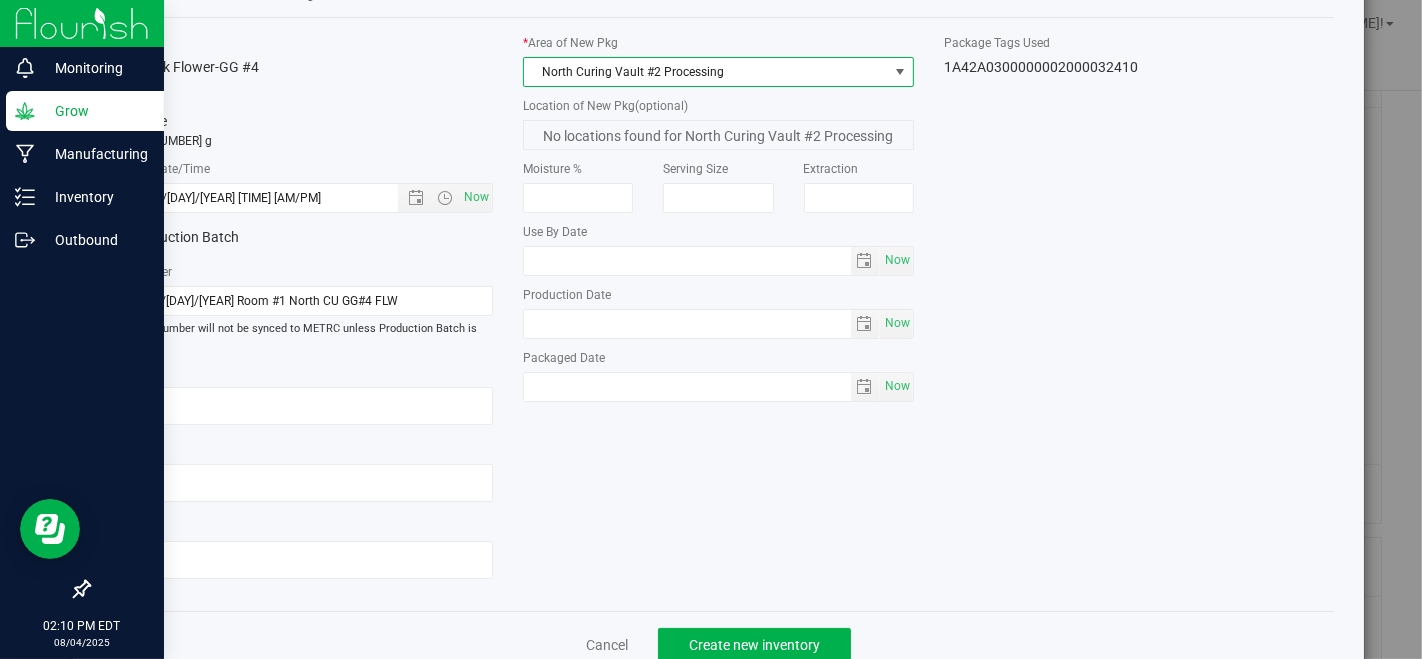 scroll, scrollTop: 111, scrollLeft: 0, axis: vertical 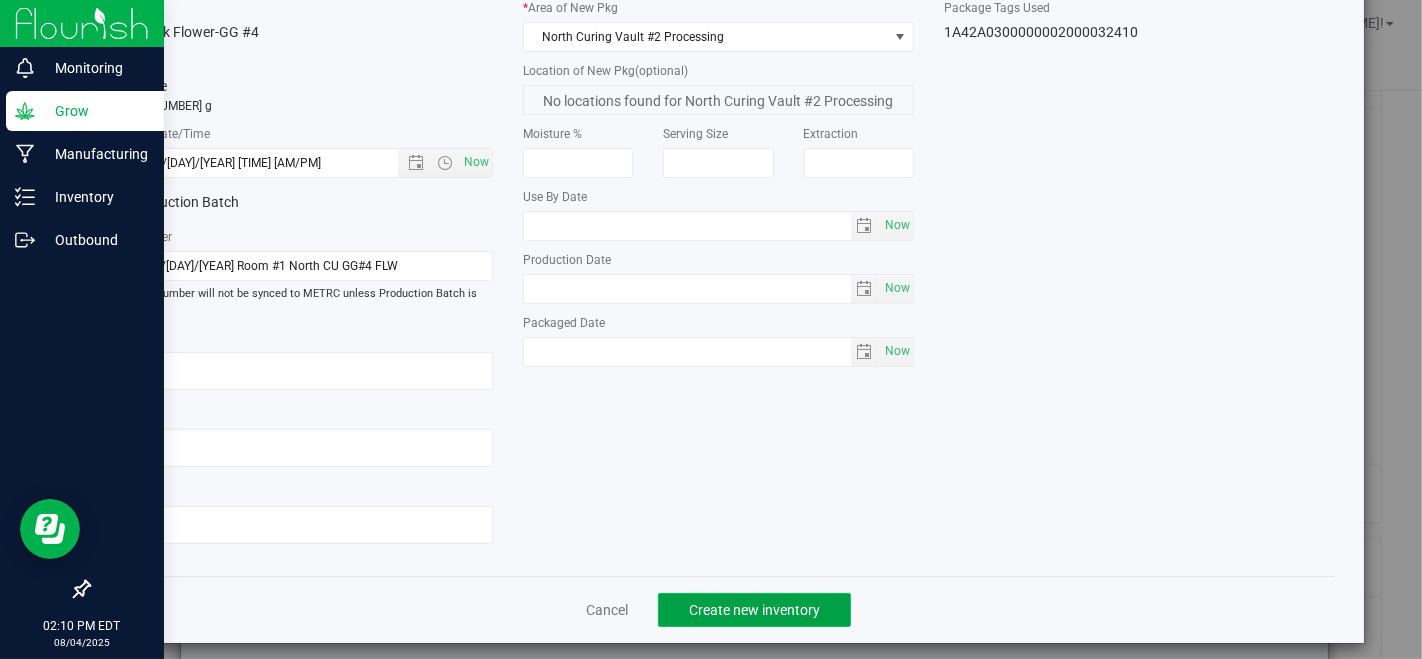 click on "Create new inventory" 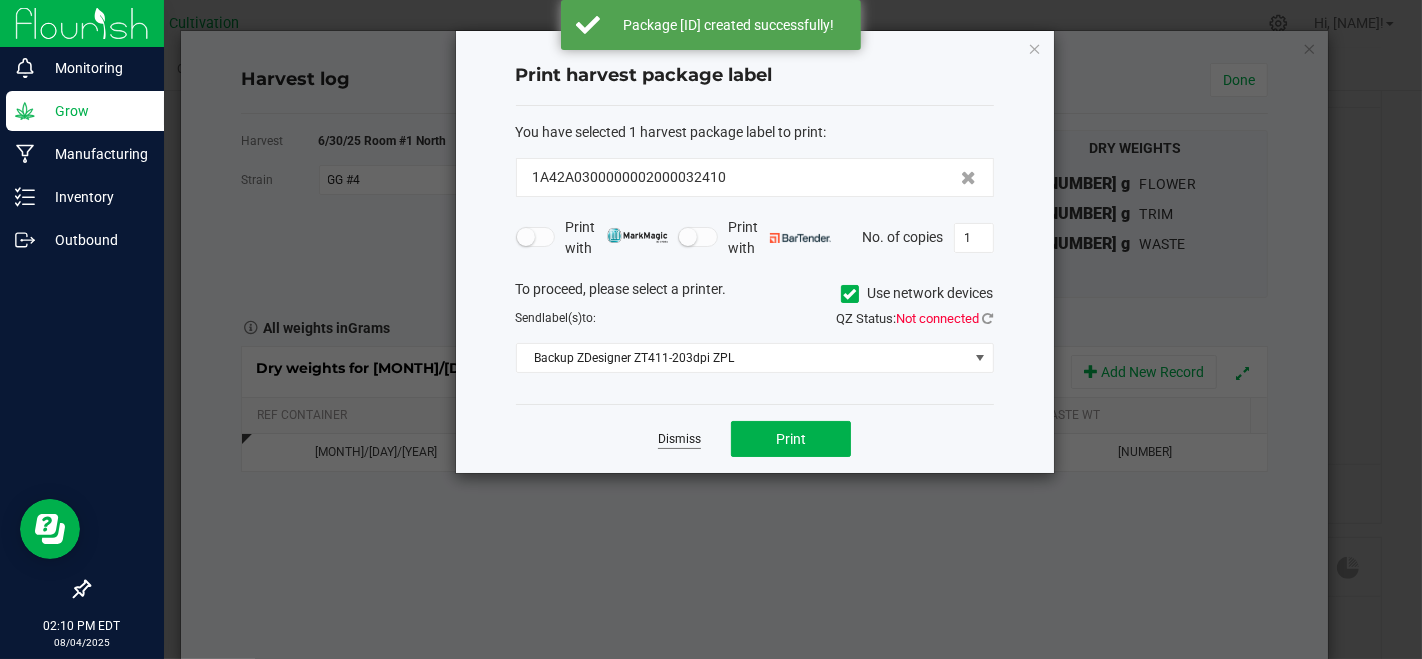 click on "Dismiss" 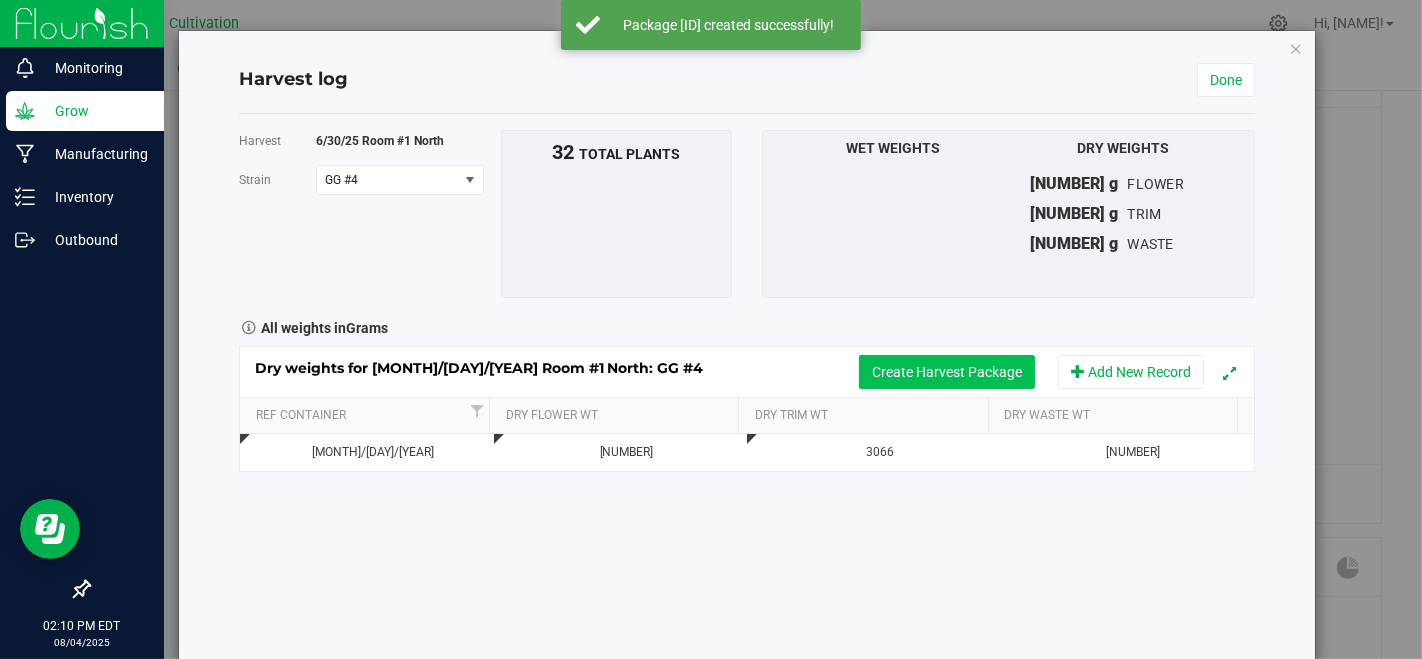 click on "Create Harvest Package" at bounding box center (947, 372) 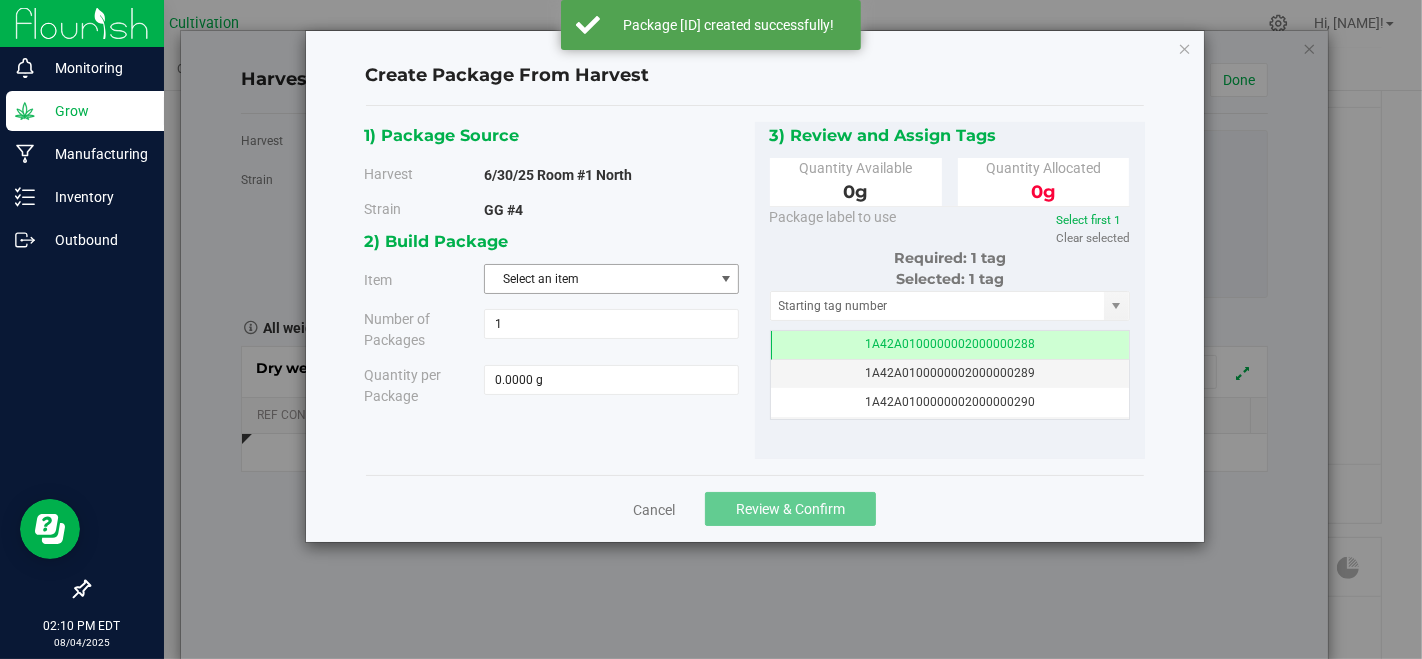 click on "Select an item" at bounding box center [599, 279] 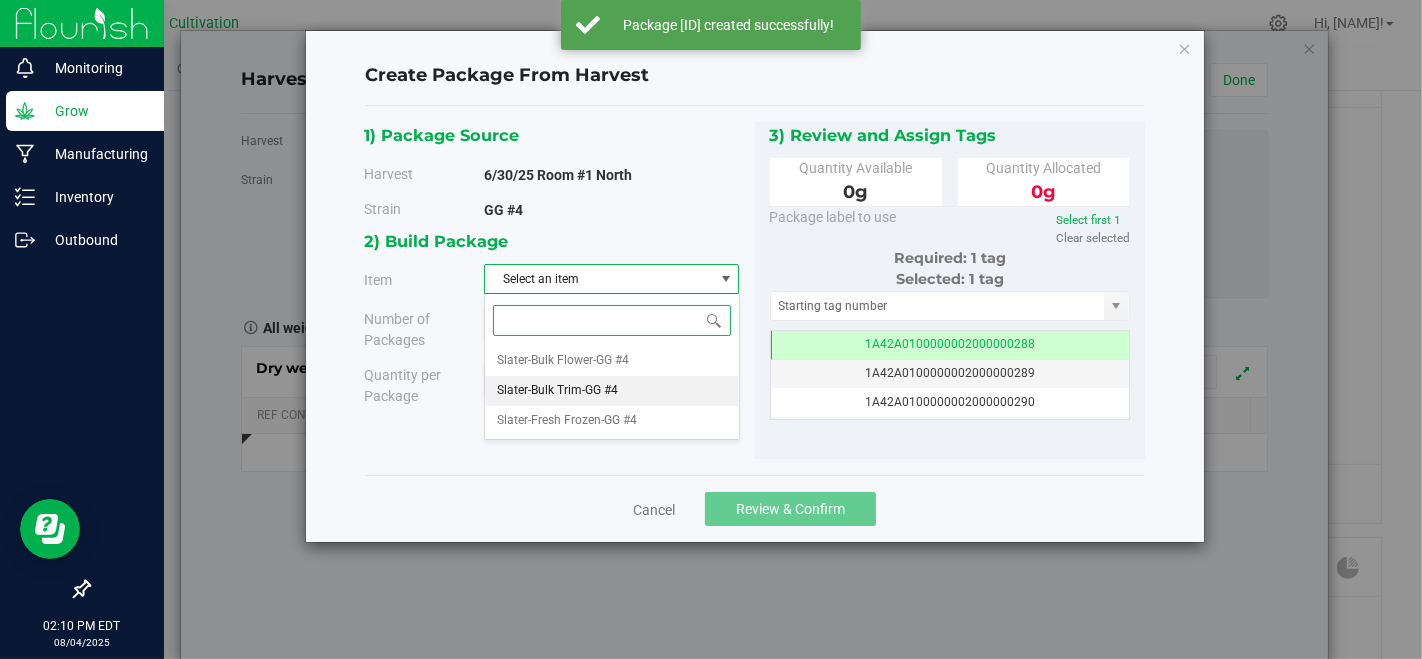 click on "Slater-Bulk Trim-GG #4" at bounding box center [557, 391] 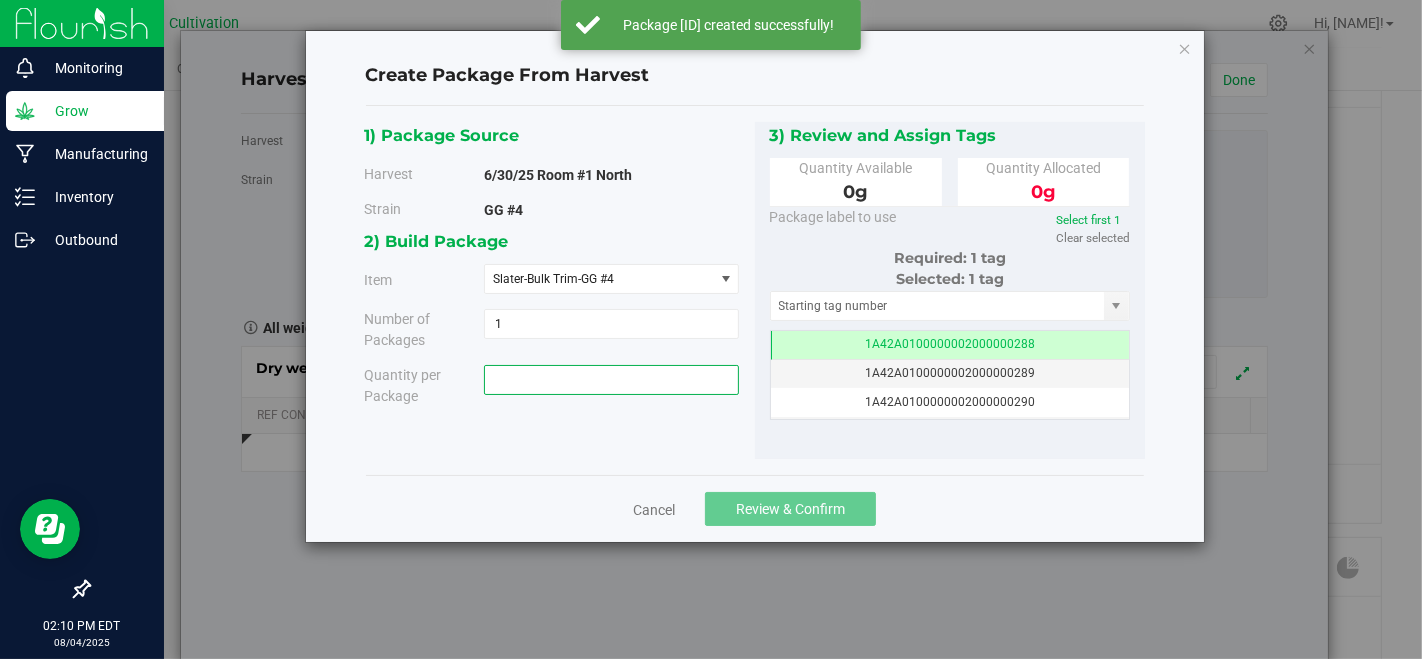click at bounding box center (611, 380) 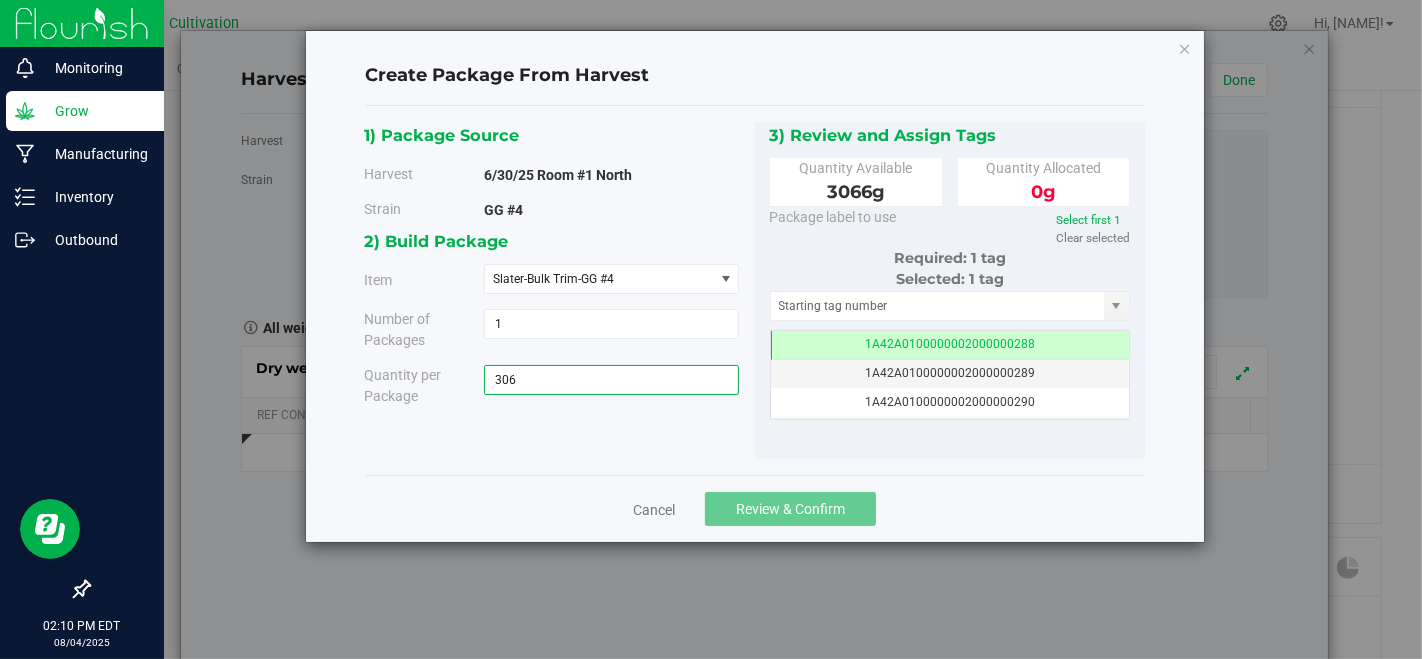 type on "3066" 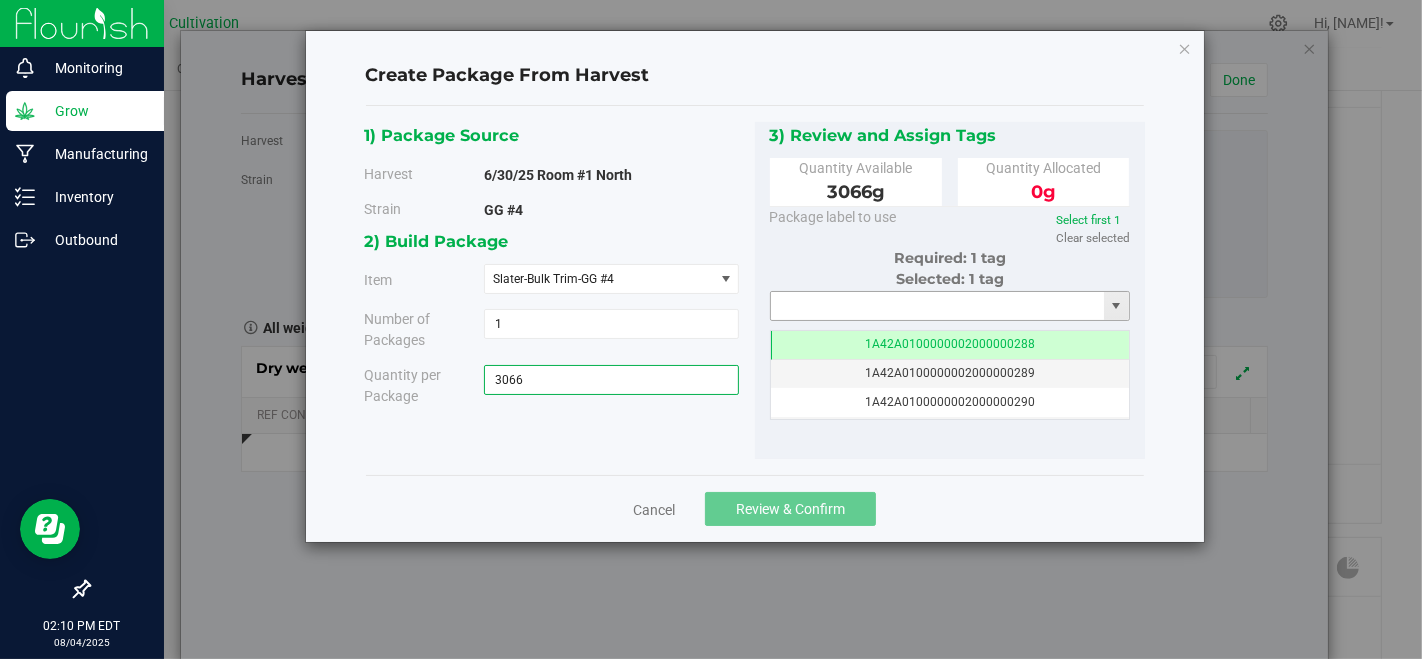 type on "[NUMBER] g" 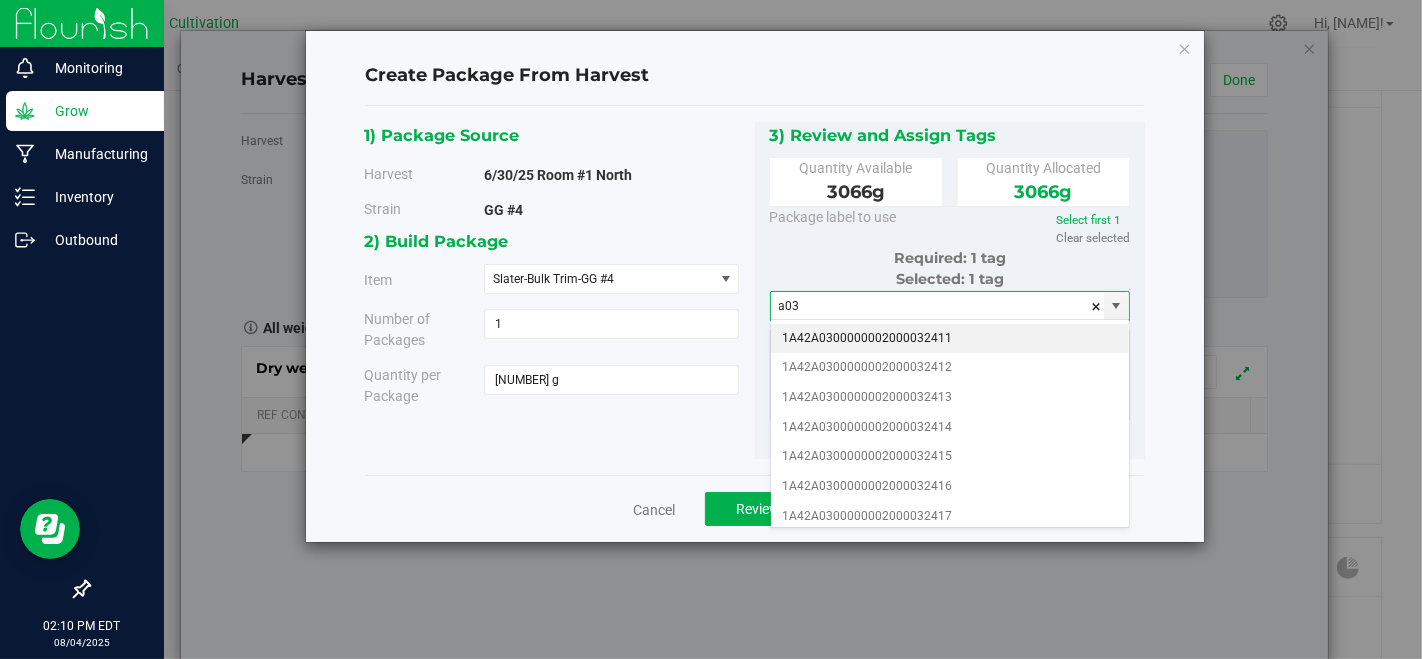 click on "1A42A0300000002000032411" at bounding box center (950, 339) 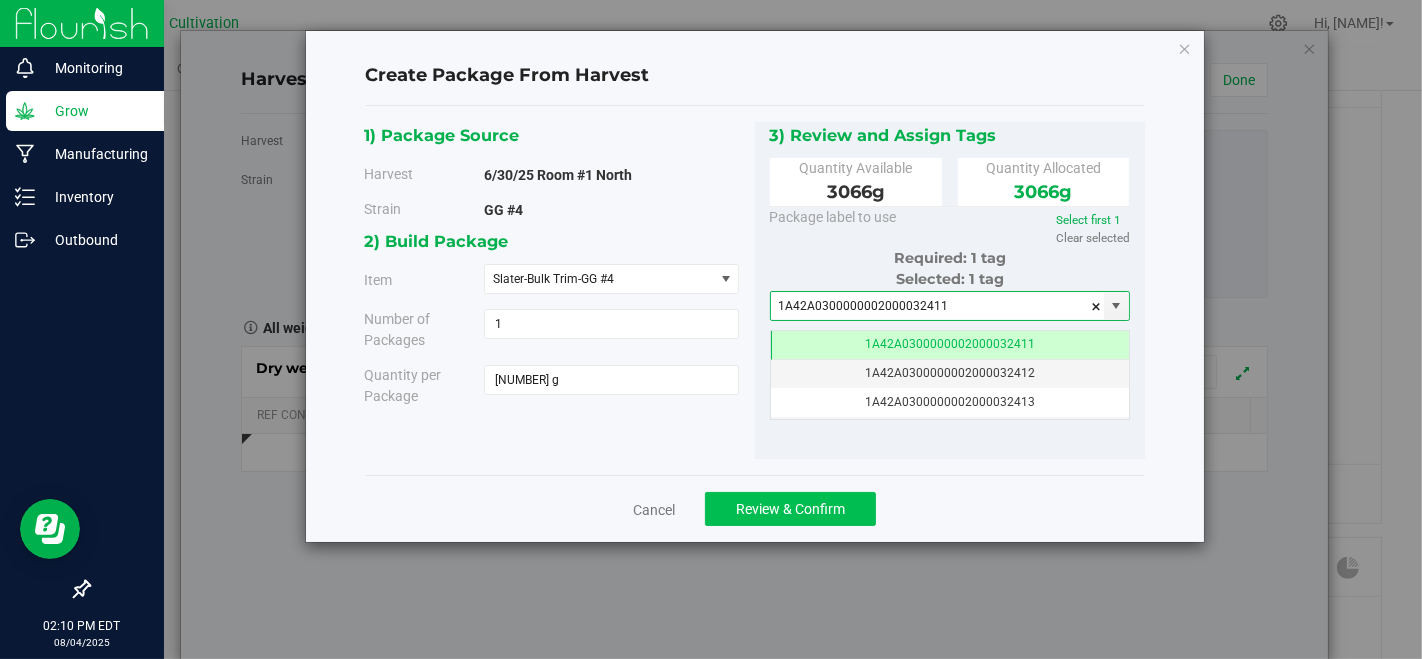 type on "1A42A0300000002000032411" 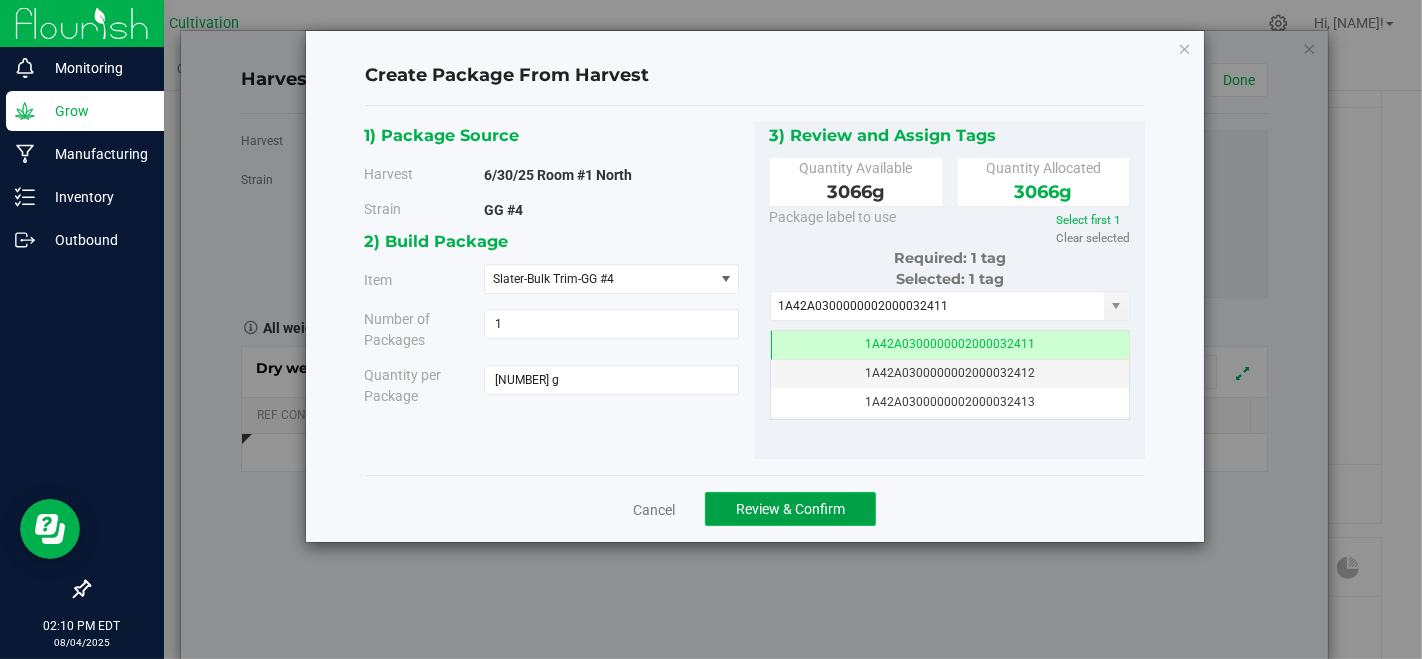 click on "Review & Confirm" 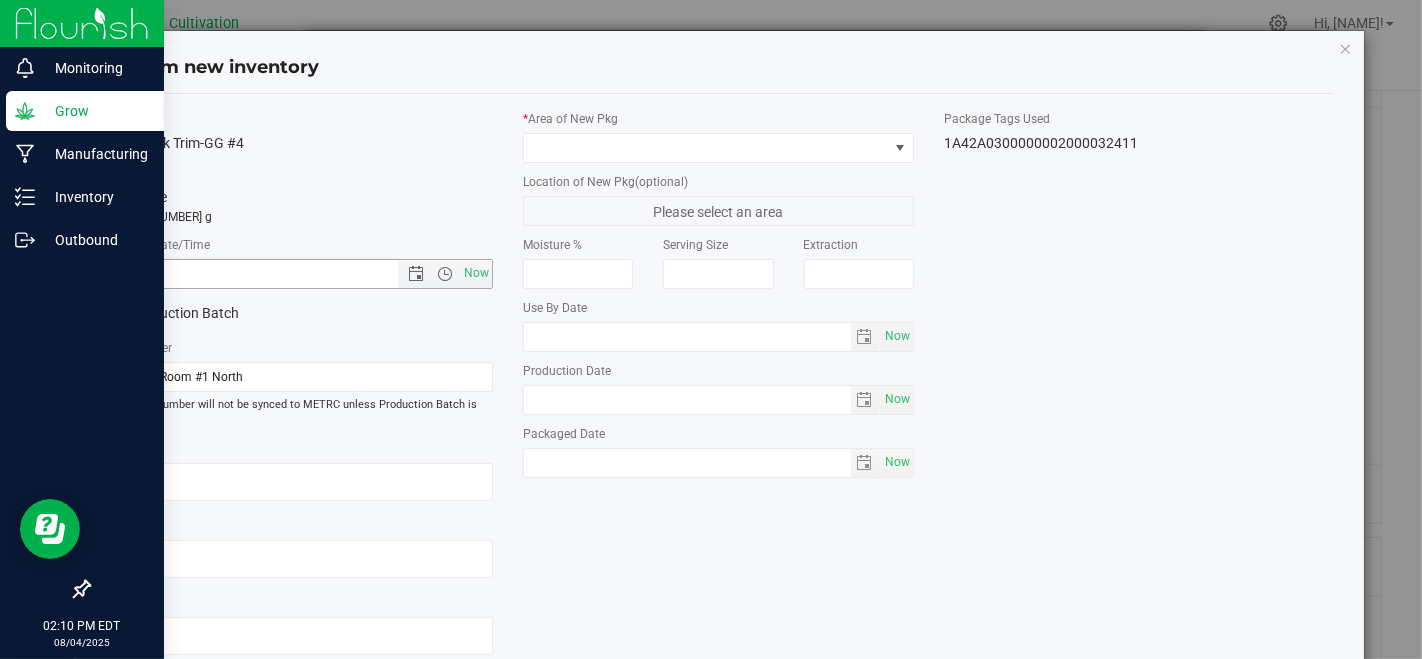 drag, startPoint x: 477, startPoint y: 267, endPoint x: 489, endPoint y: 299, distance: 34.176014 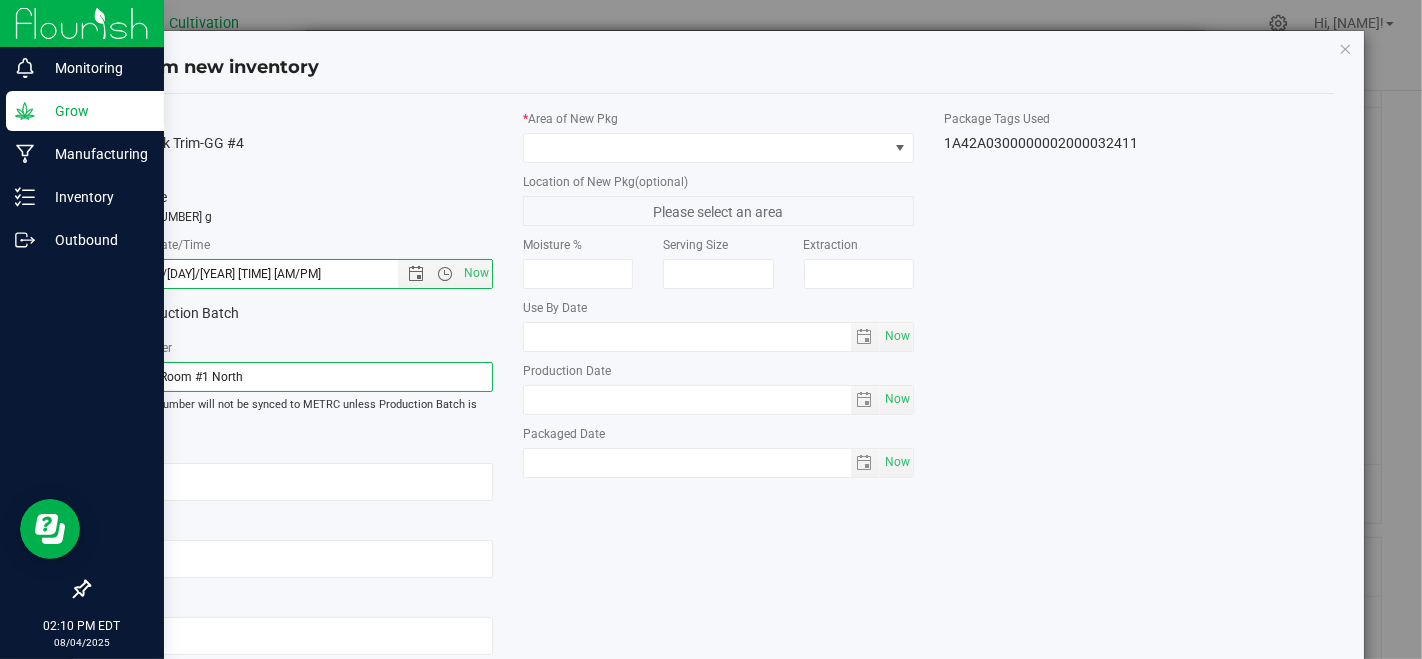 click on "6/30/25 Room #1 North" at bounding box center (298, 377) 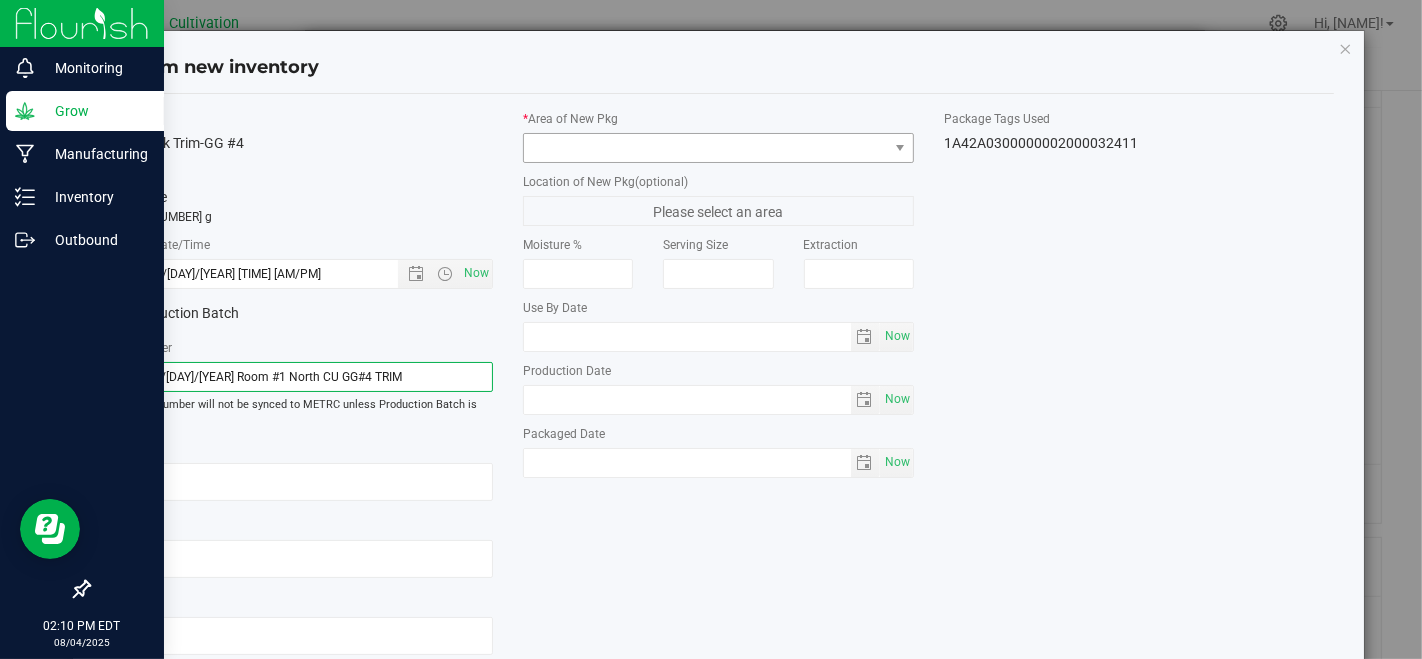 type on "[MONTH]/[DAY]/[YEAR] Room #1 North CU GG#4 TRIM" 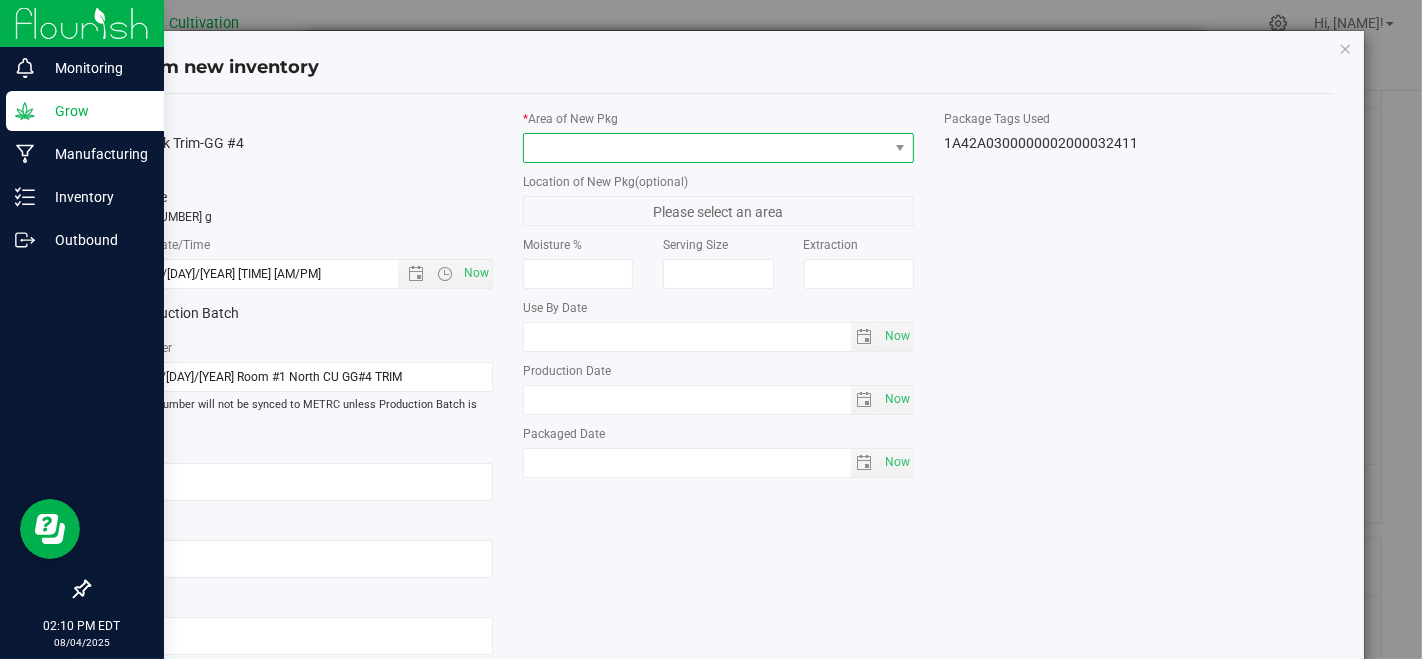 click at bounding box center (705, 148) 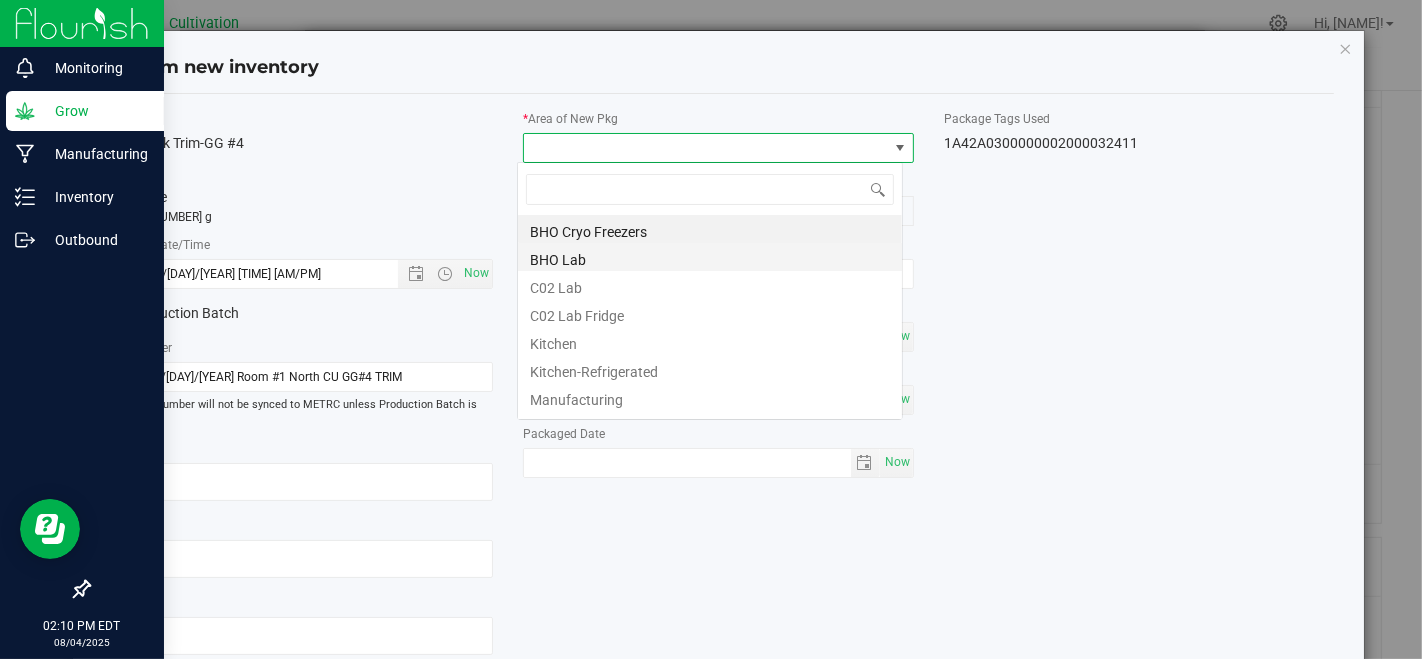 scroll, scrollTop: 99970, scrollLeft: 99614, axis: both 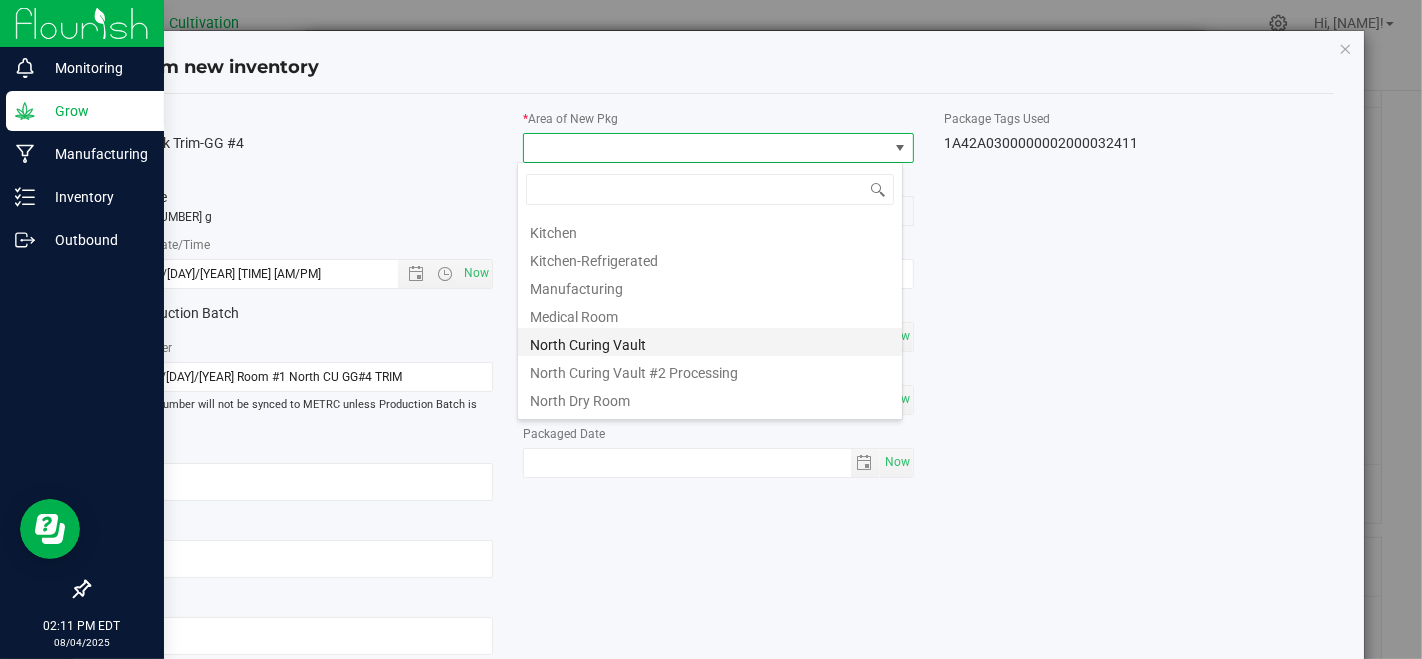 click on "North Curing Vault" at bounding box center [710, 342] 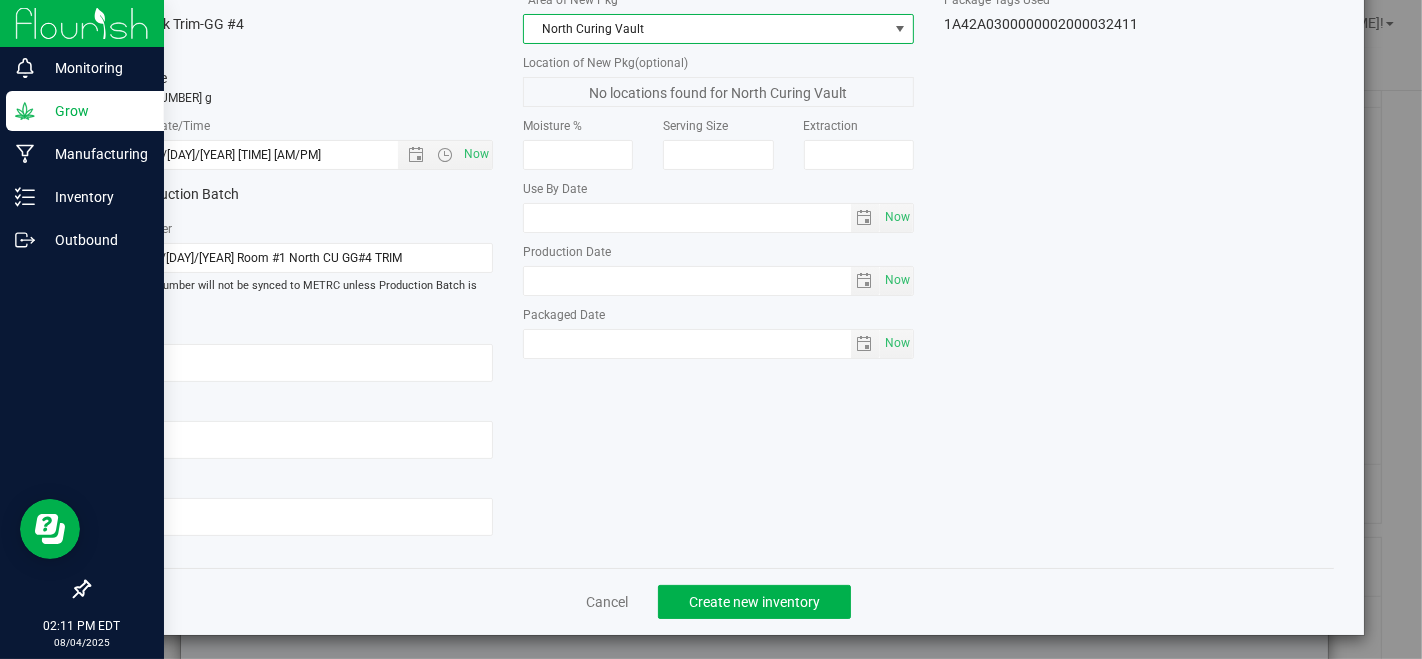 scroll, scrollTop: 122, scrollLeft: 0, axis: vertical 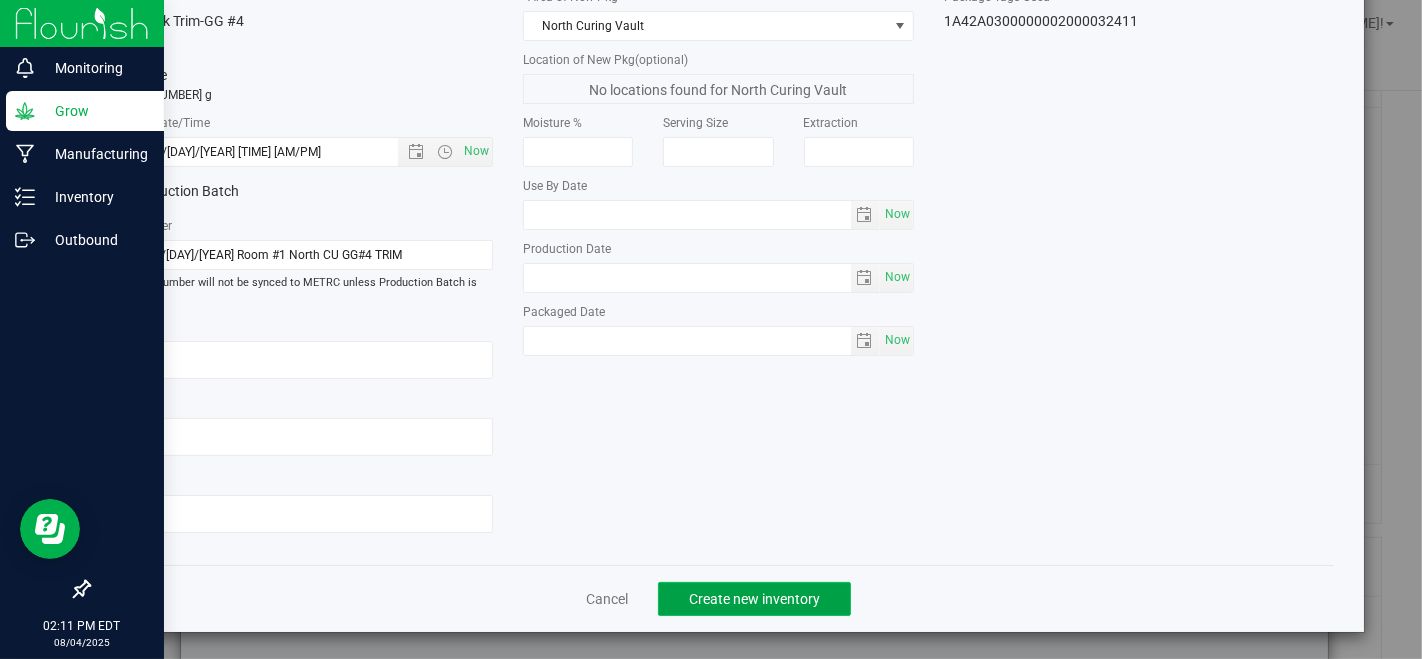 click on "Create new inventory" 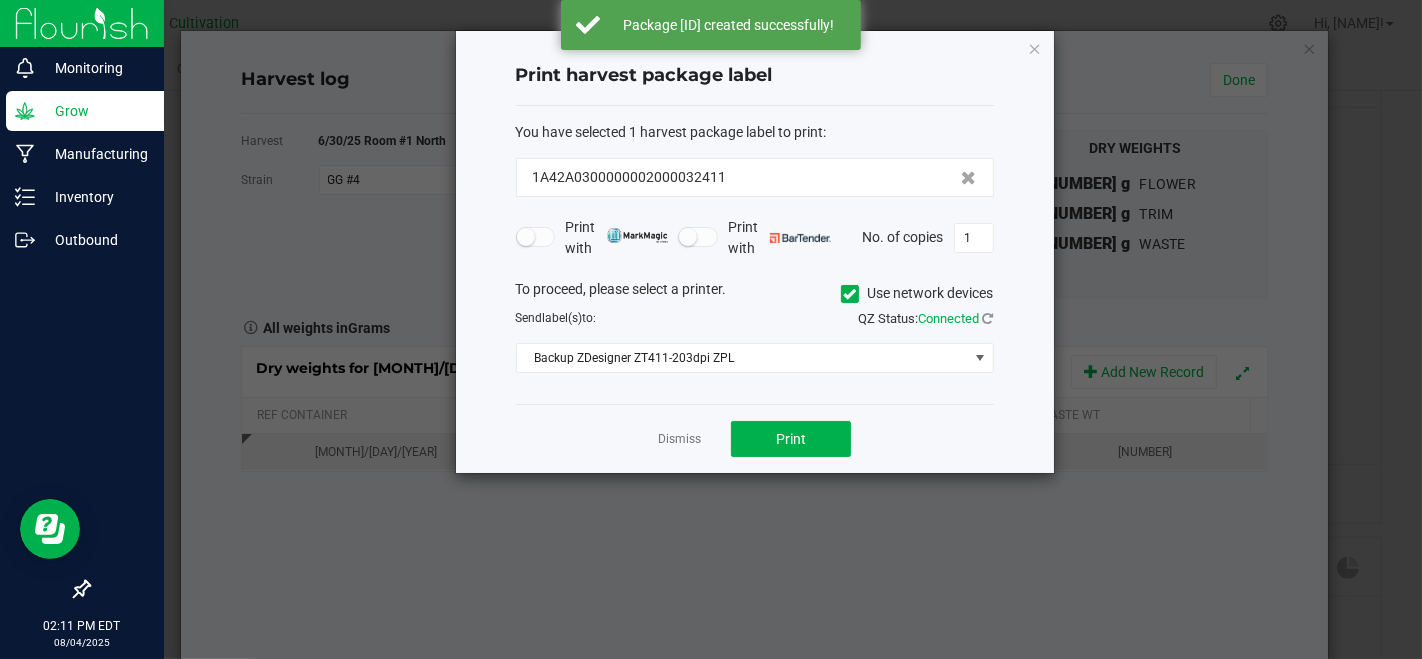click on "Dismiss" 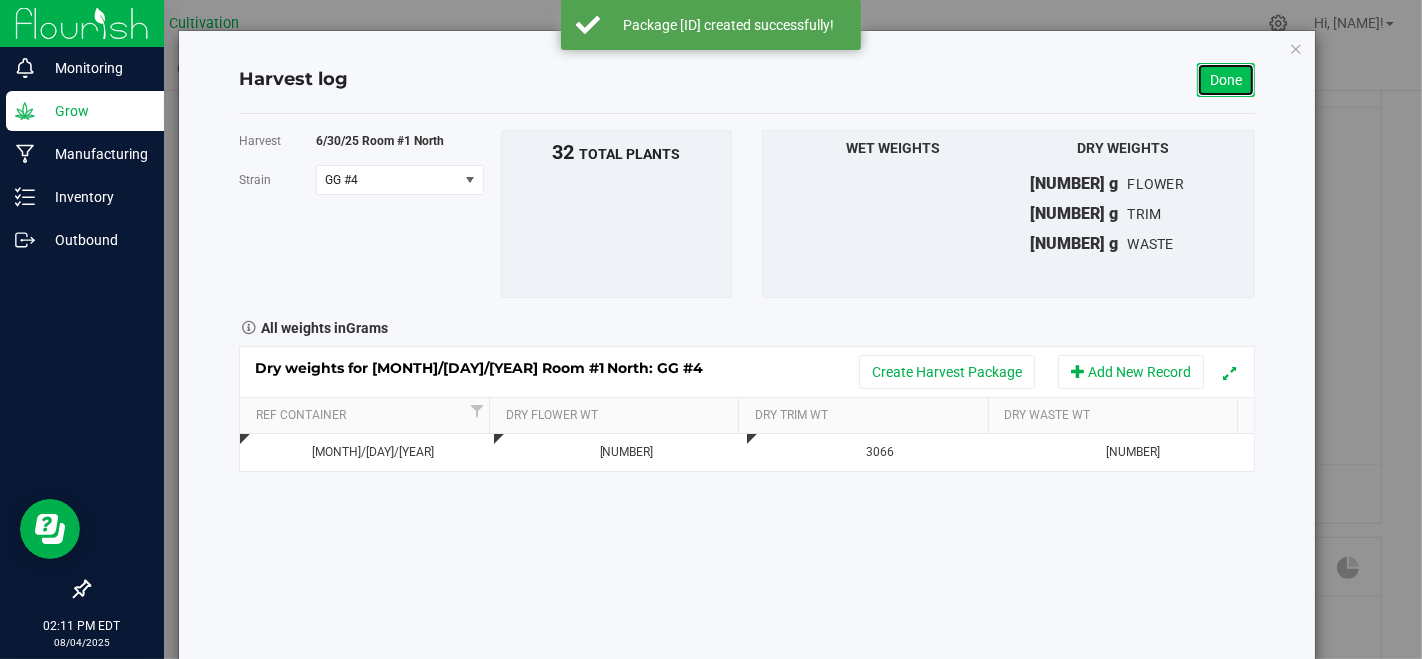 click on "Done" at bounding box center [1226, 80] 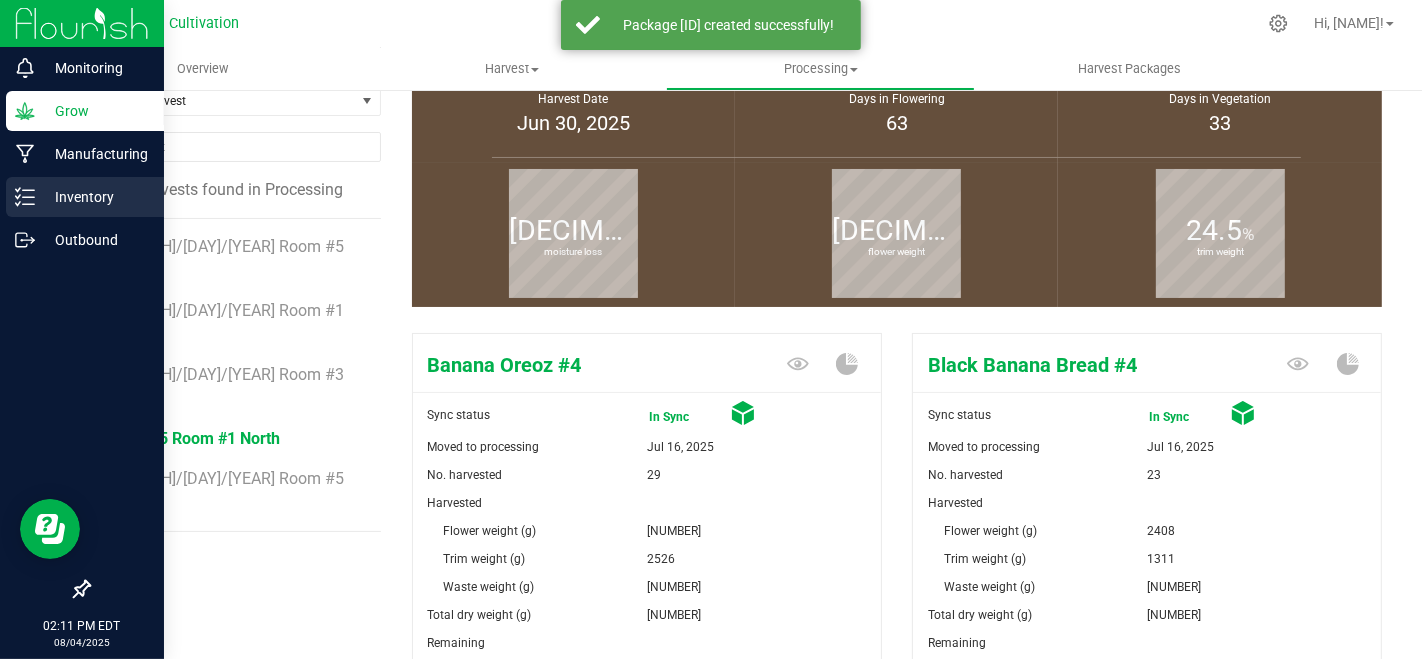 click on "Inventory" at bounding box center (95, 197) 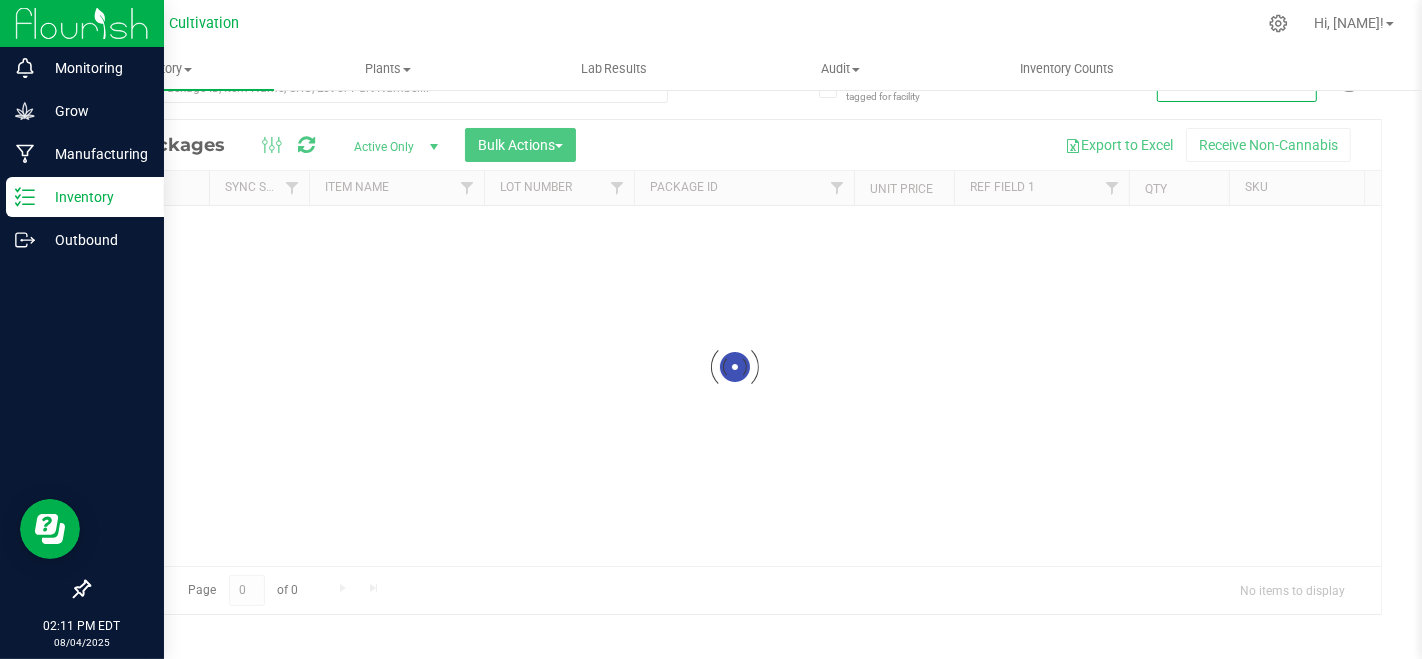 scroll, scrollTop: 38, scrollLeft: 0, axis: vertical 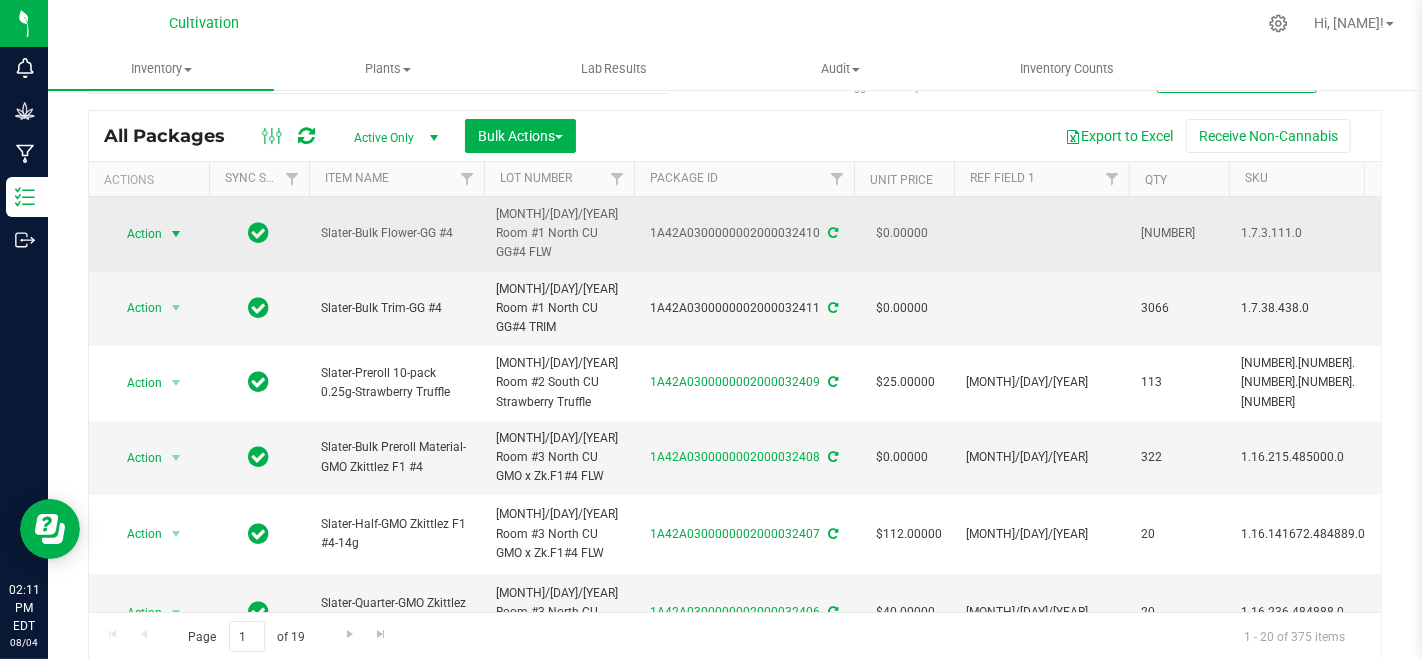 click on "Action" at bounding box center (136, 234) 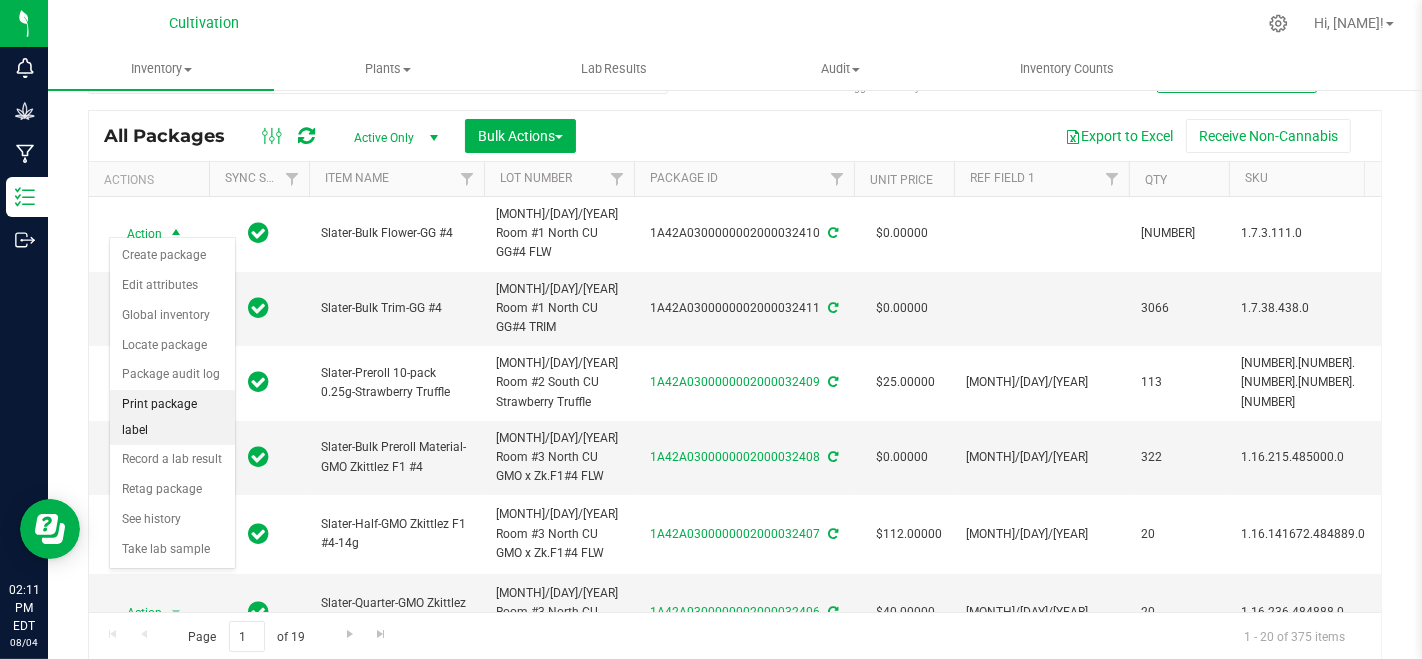 click on "Print package label" at bounding box center (172, 417) 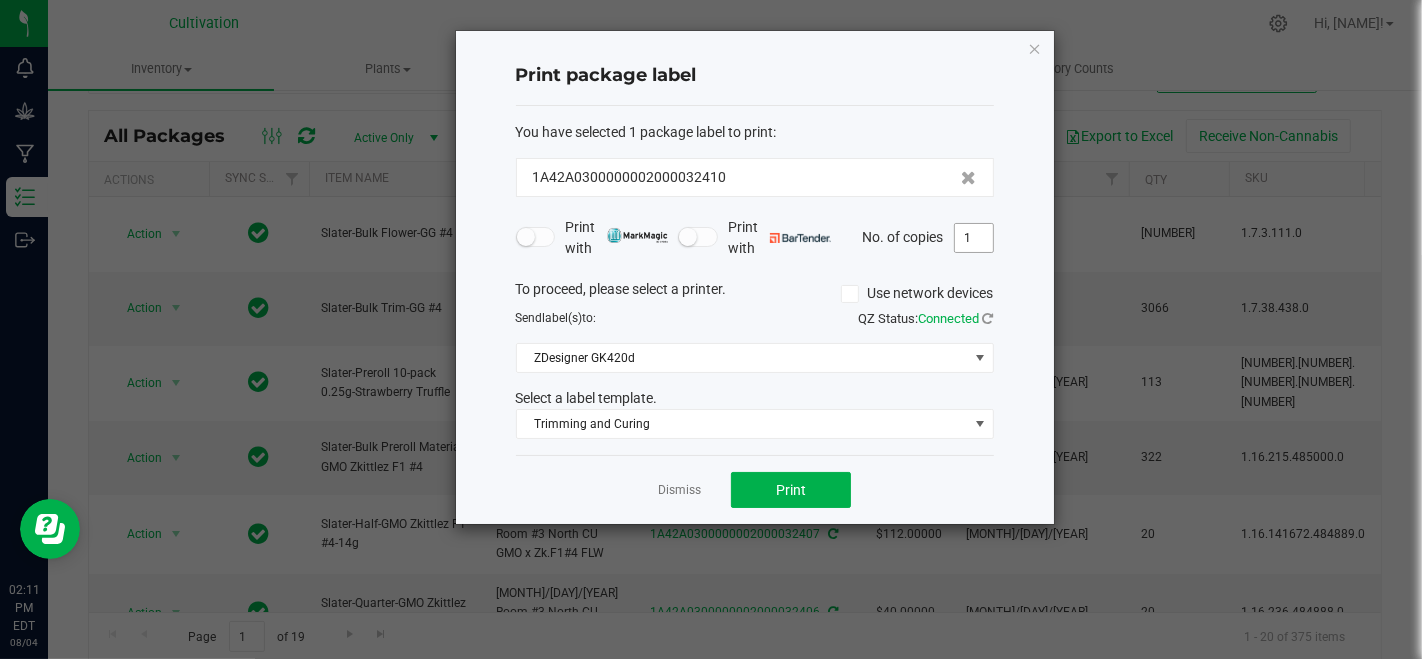 click on "1" at bounding box center (974, 238) 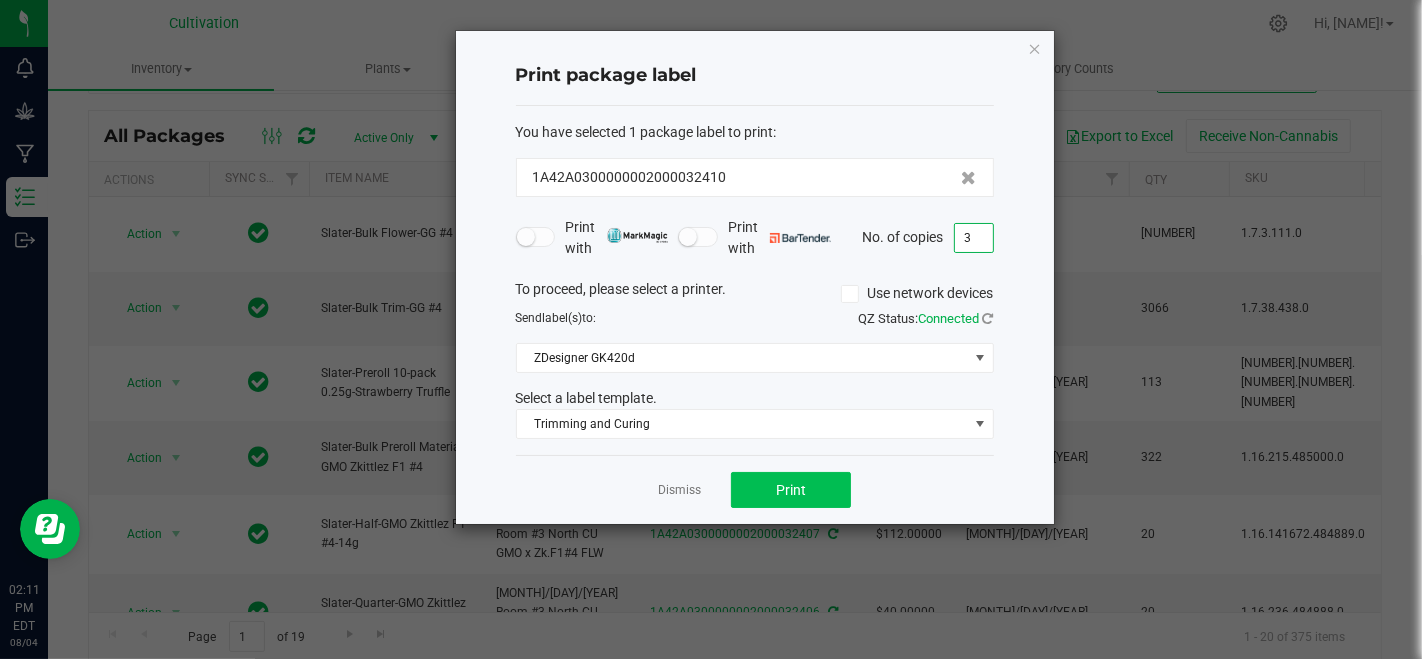 type on "3" 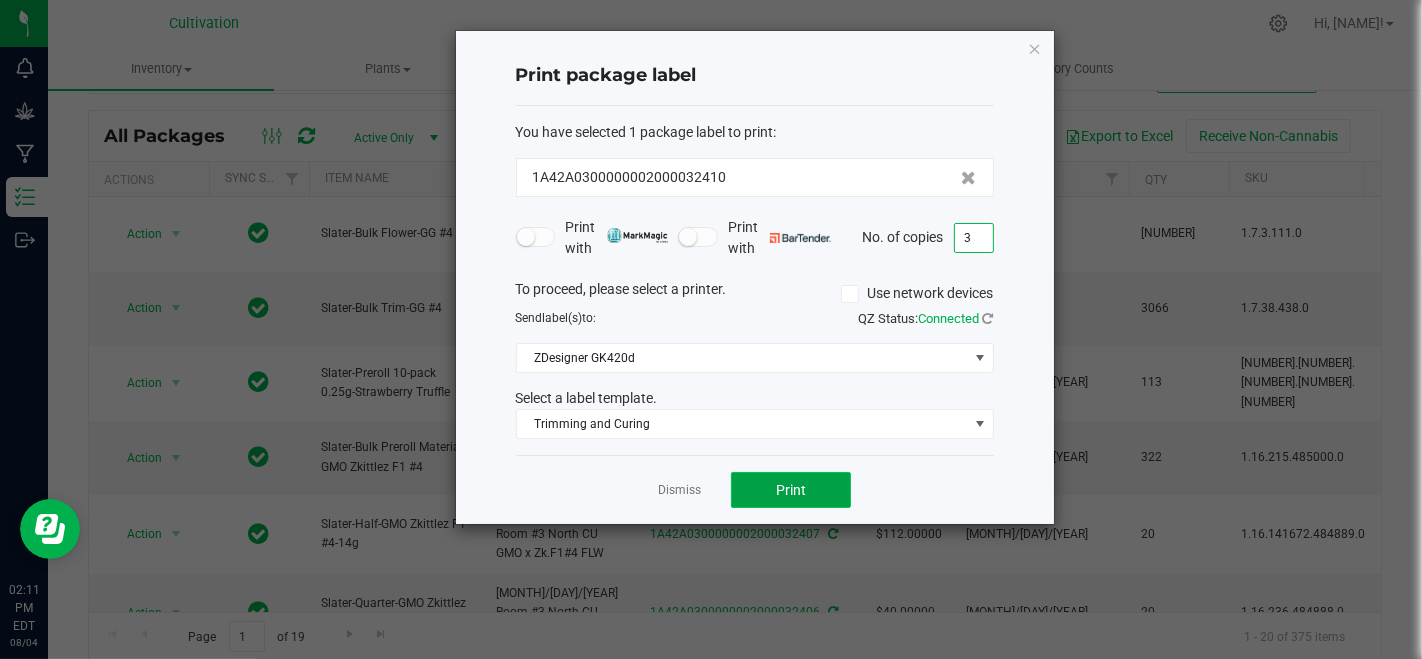 click on "Print" 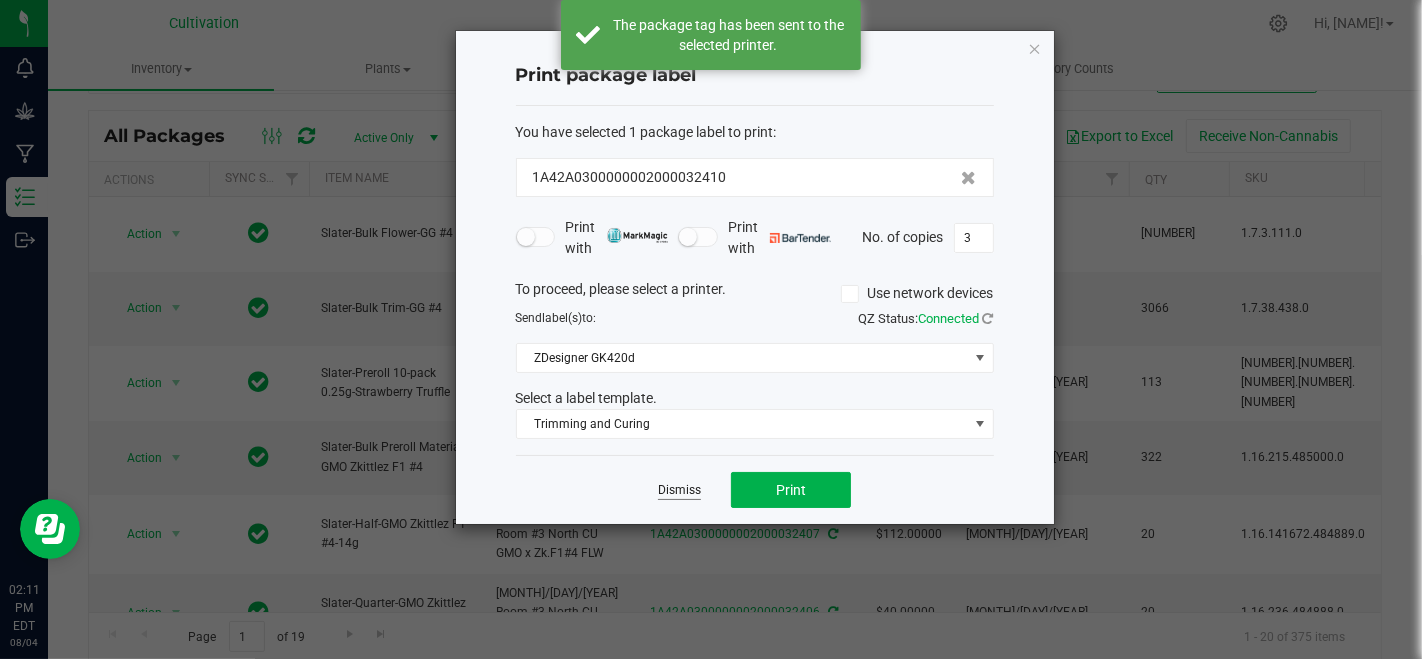 click on "Dismiss" 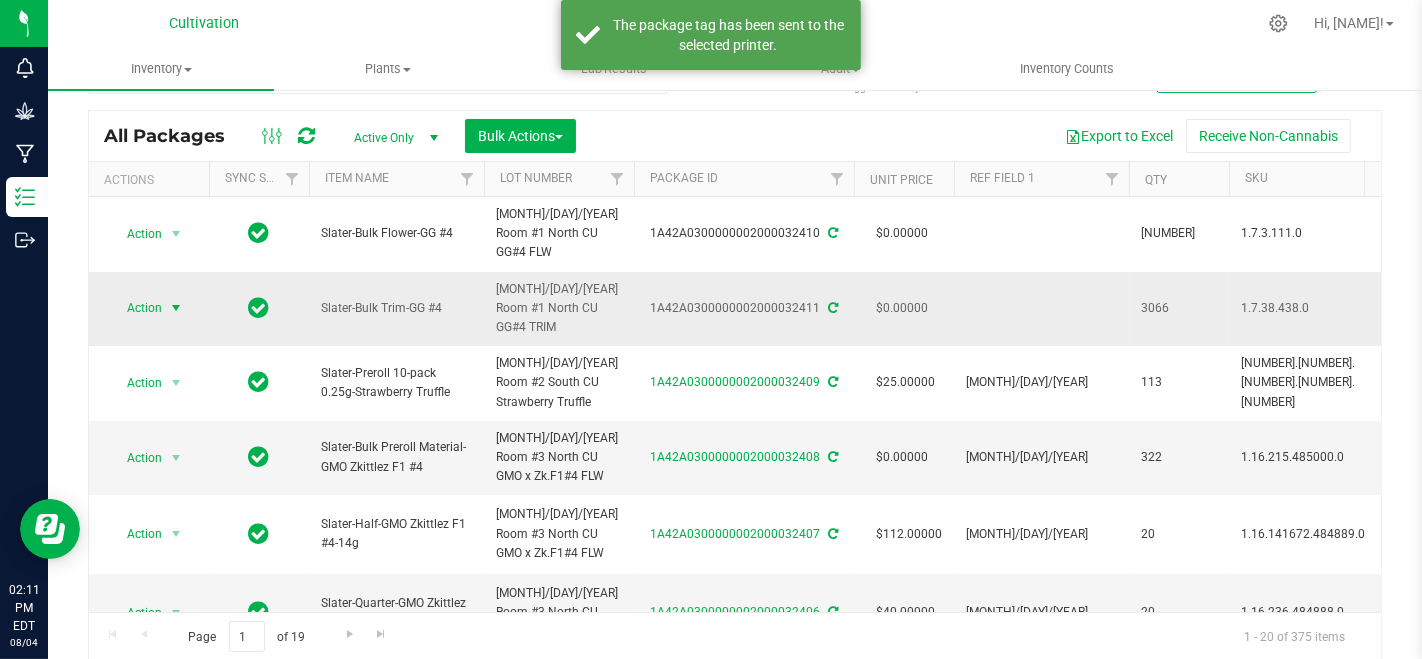 click on "Action" at bounding box center (136, 308) 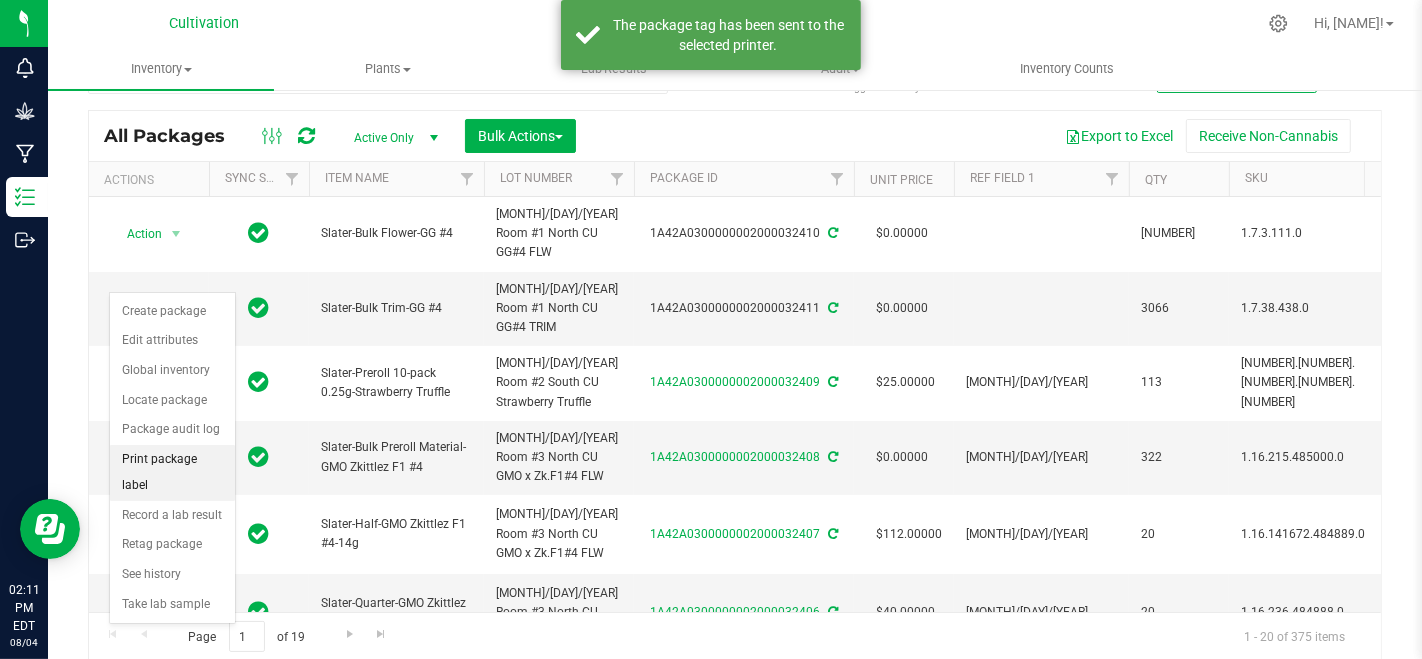 click on "Print package label" at bounding box center (172, 472) 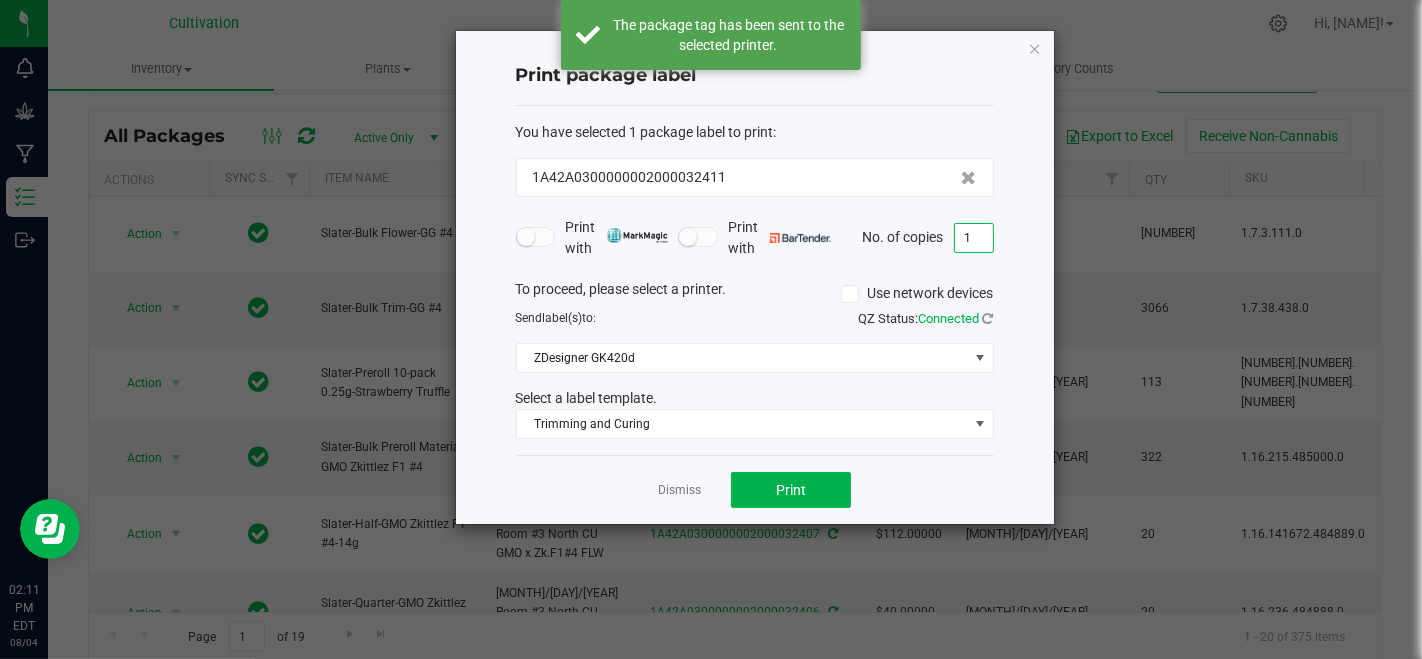 click on "1" at bounding box center (974, 238) 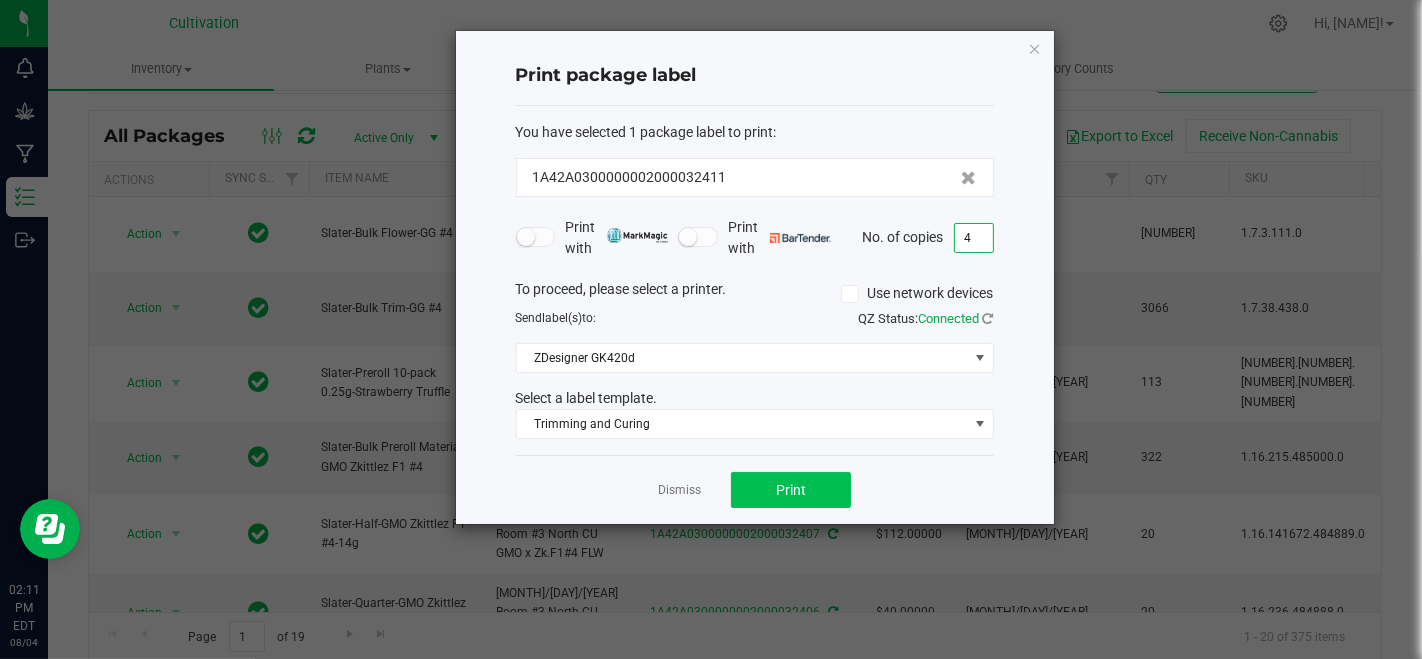 type on "4" 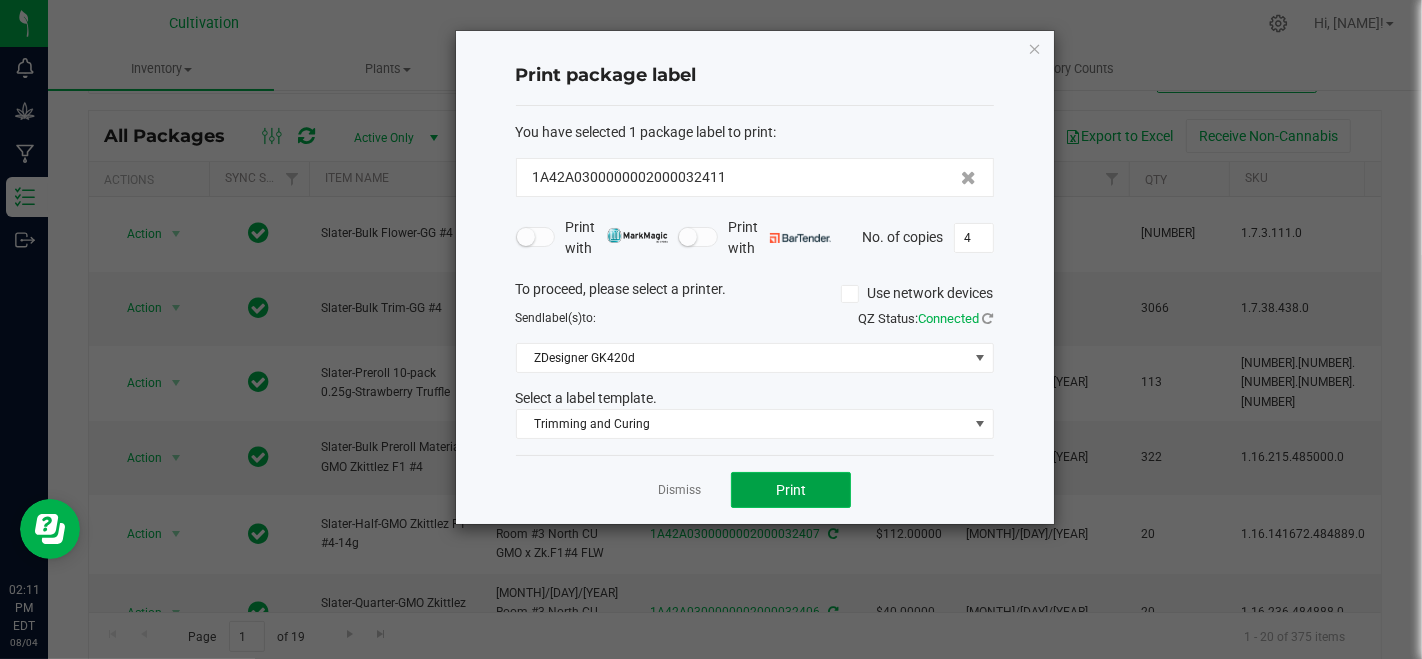 click on "Print" 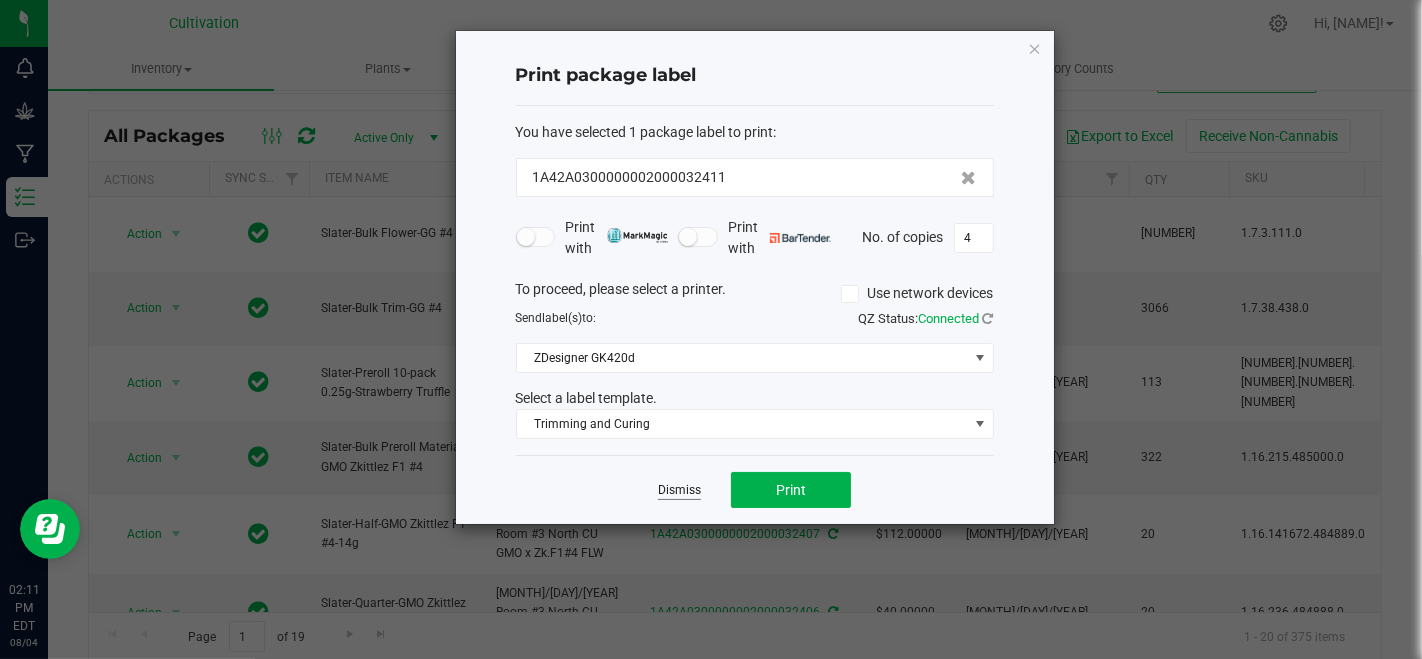 click on "Dismiss" 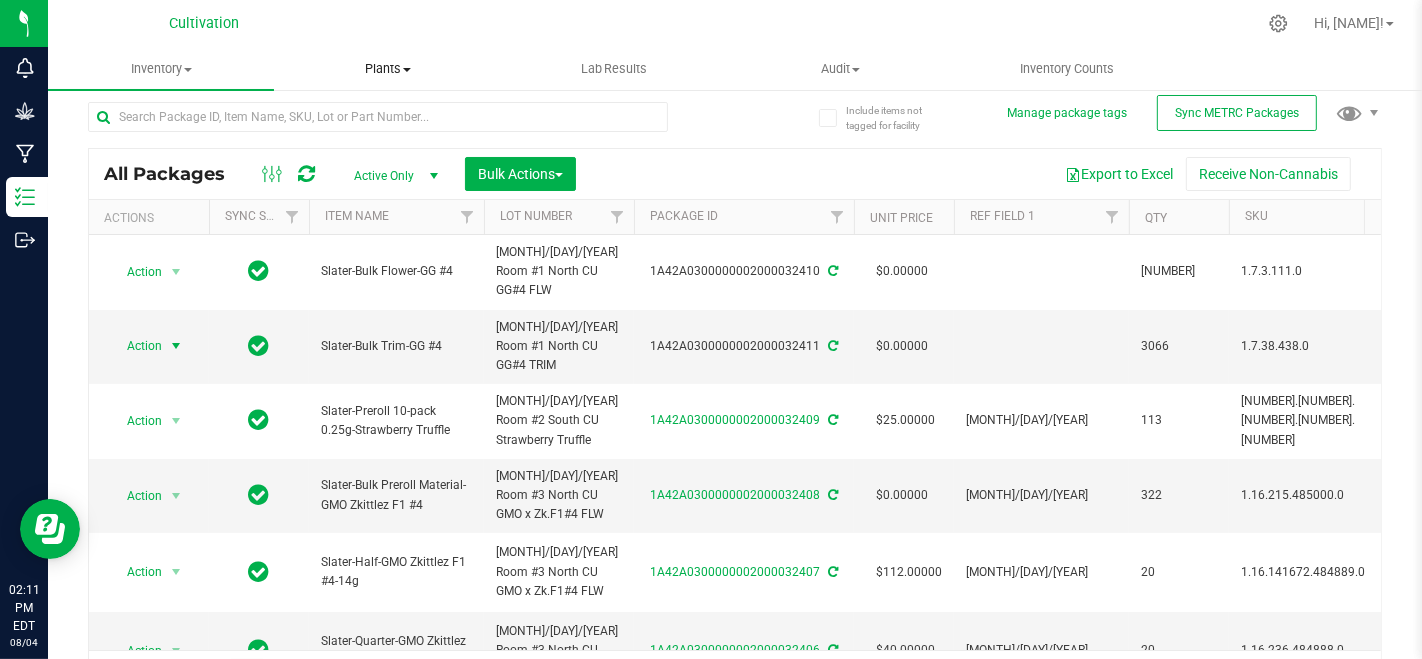 scroll, scrollTop: 0, scrollLeft: 0, axis: both 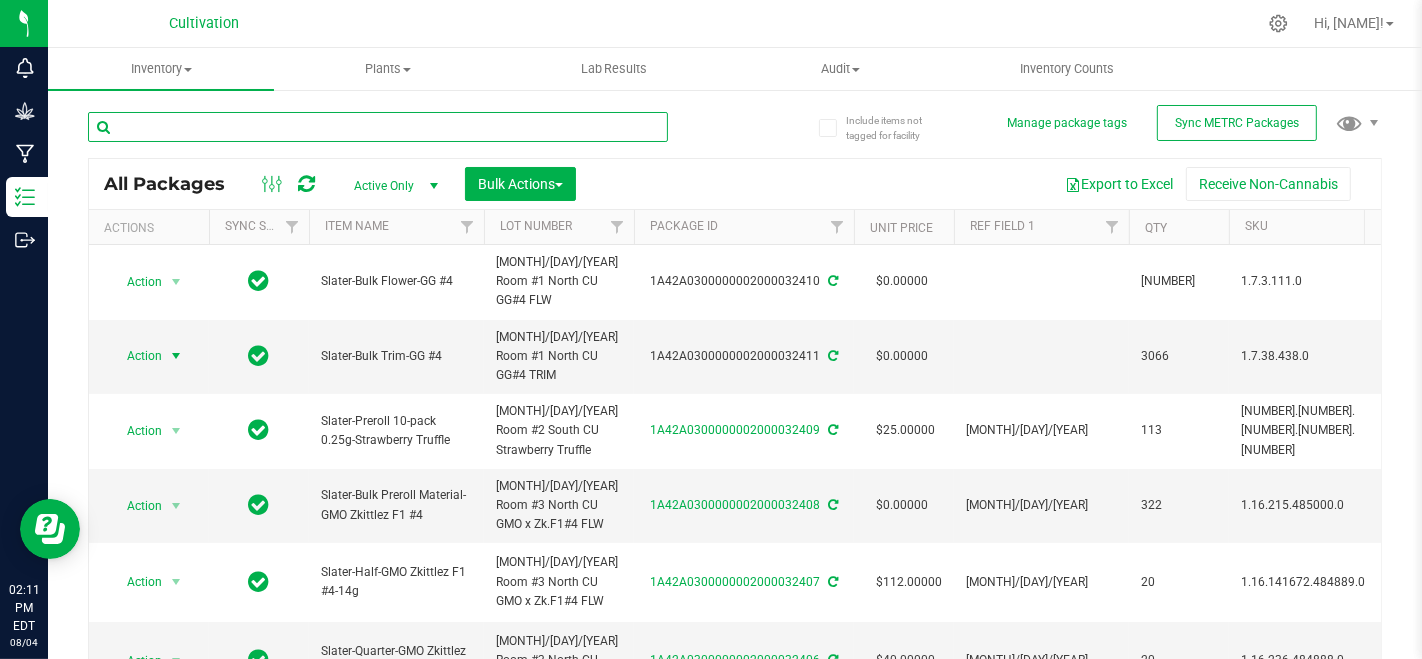 click at bounding box center [378, 127] 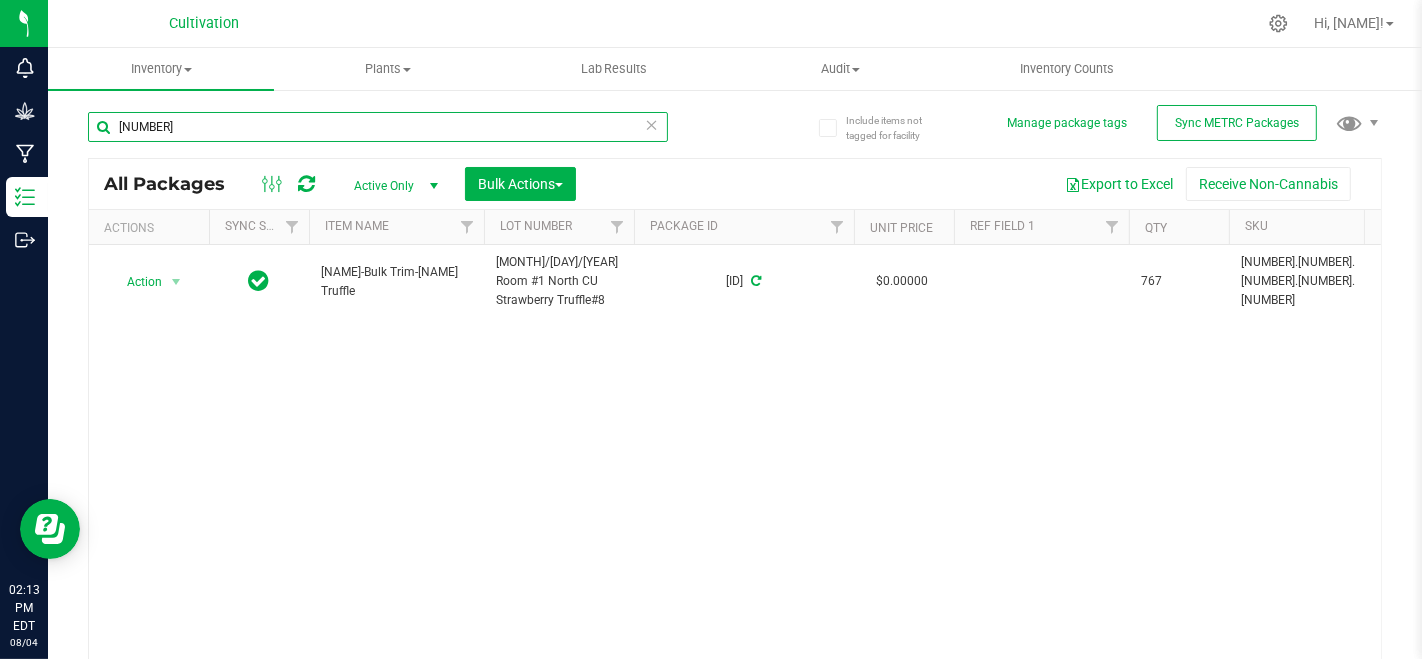 type on "[NUMBER]" 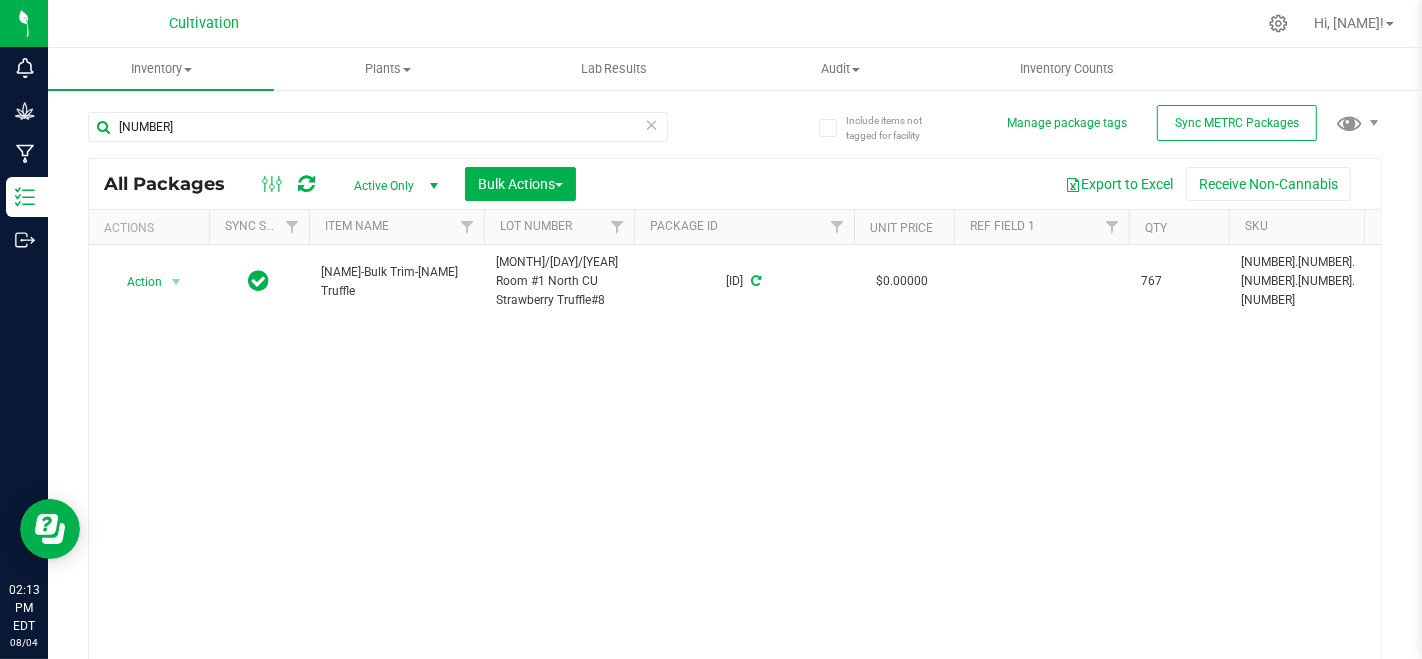 click at bounding box center [652, 124] 